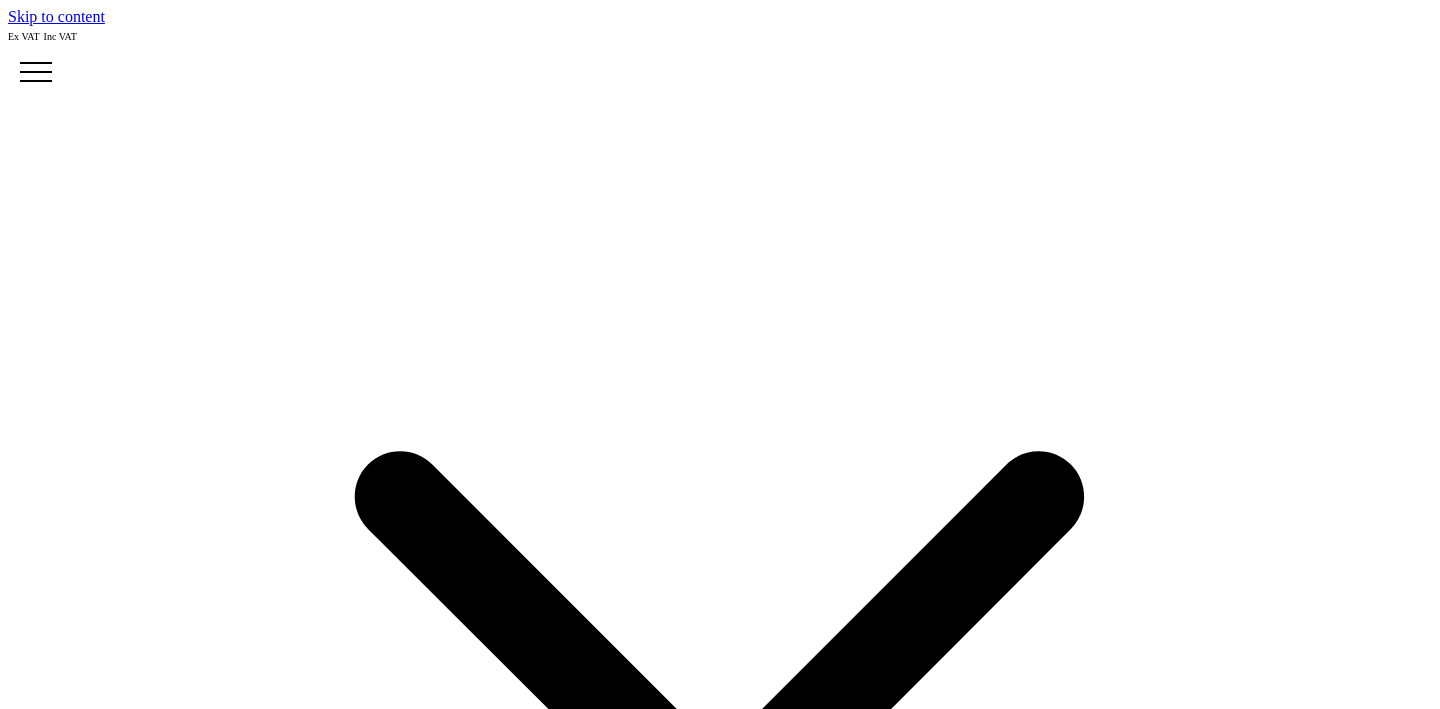 scroll, scrollTop: 0, scrollLeft: 0, axis: both 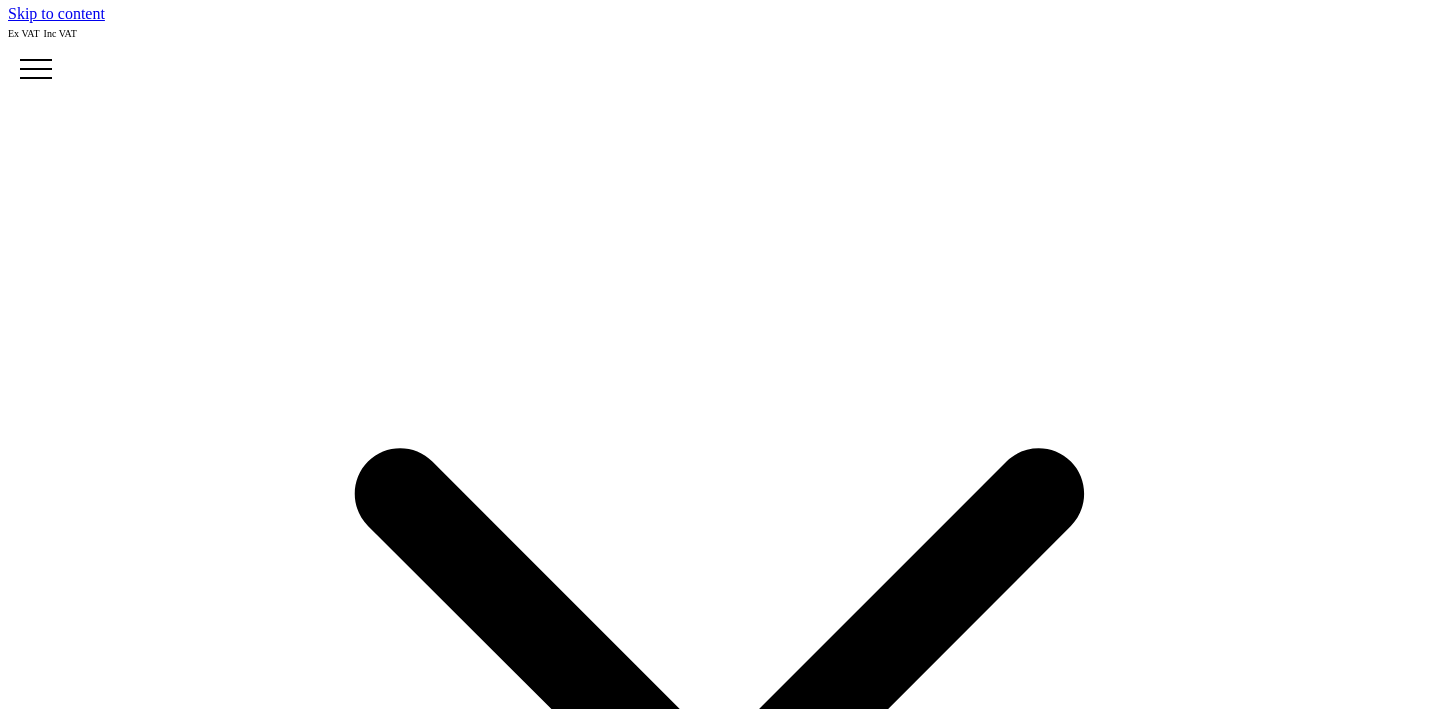 click on ">  Headwear" at bounding box center (760, 5765) 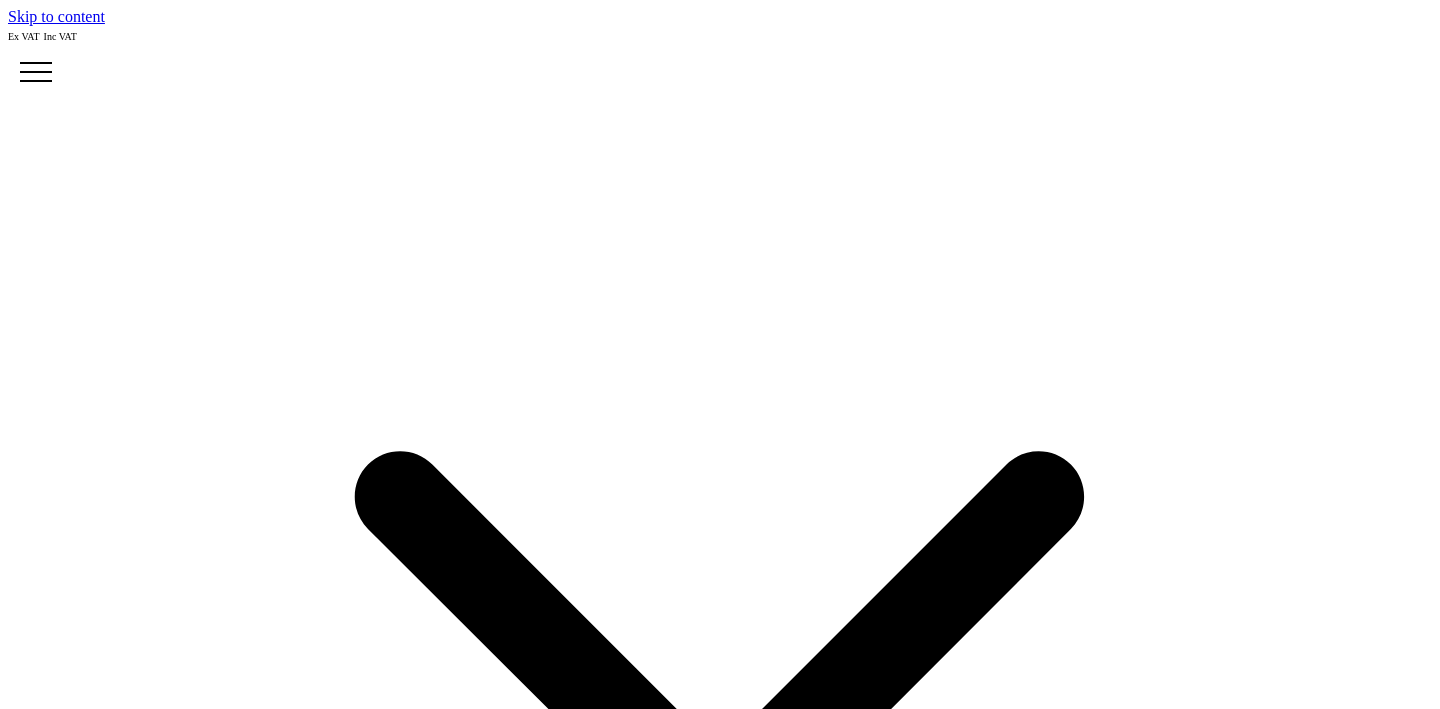 scroll, scrollTop: 0, scrollLeft: 0, axis: both 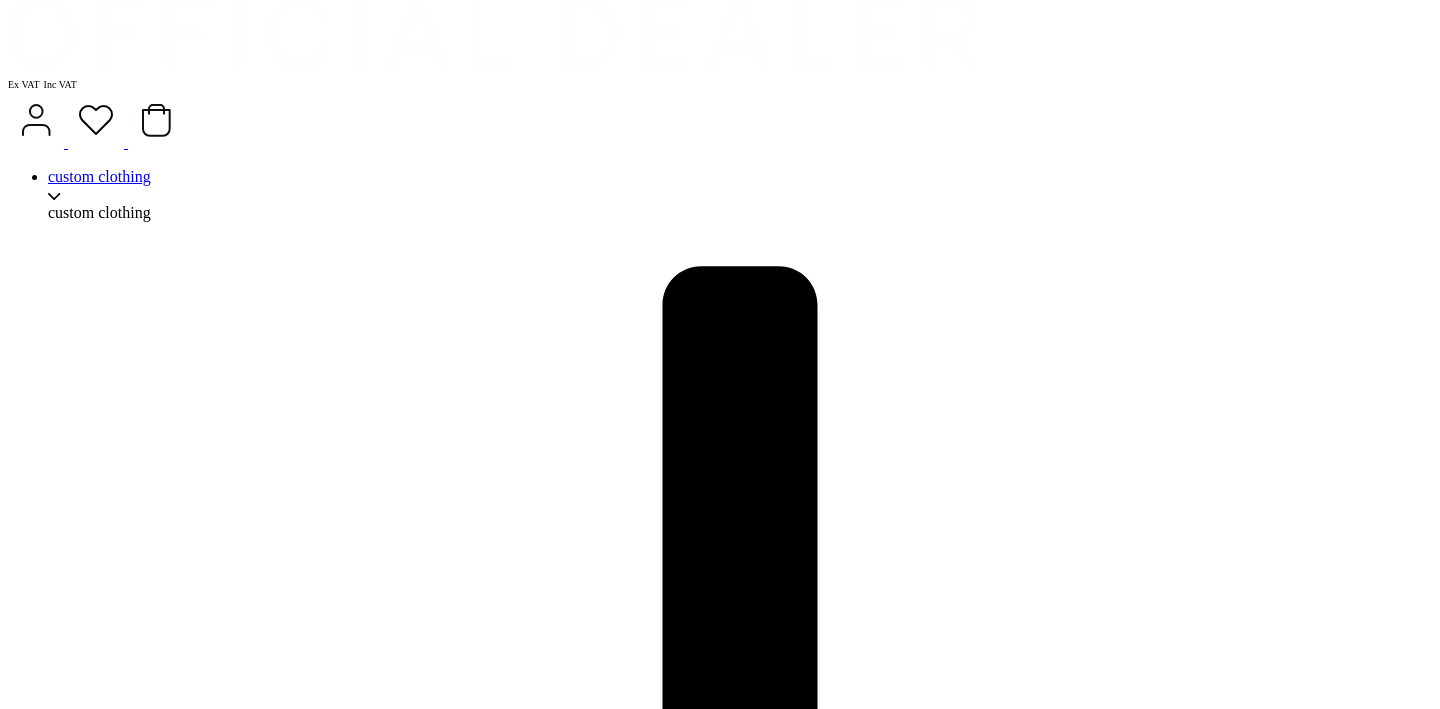 click on "Flexfit by Yupoong" at bounding box center (300, 21684) 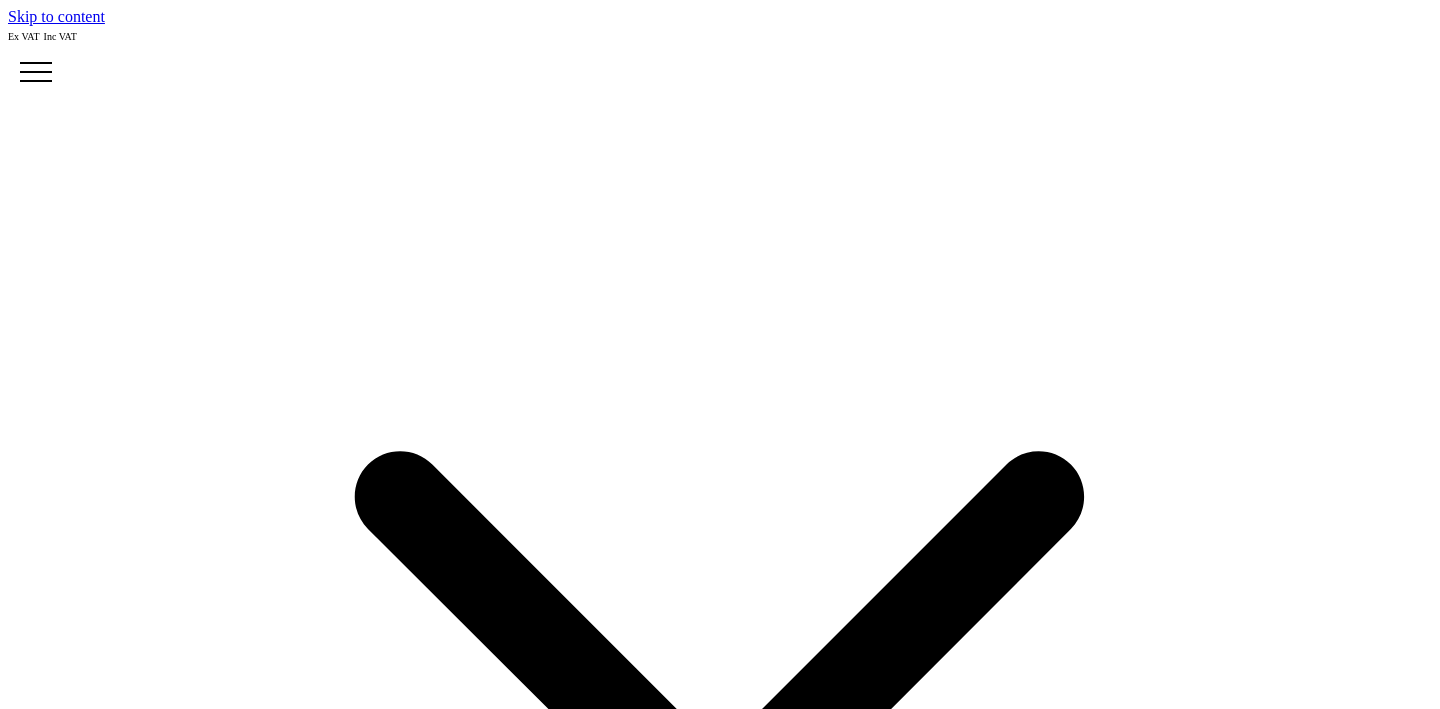 scroll, scrollTop: 0, scrollLeft: 0, axis: both 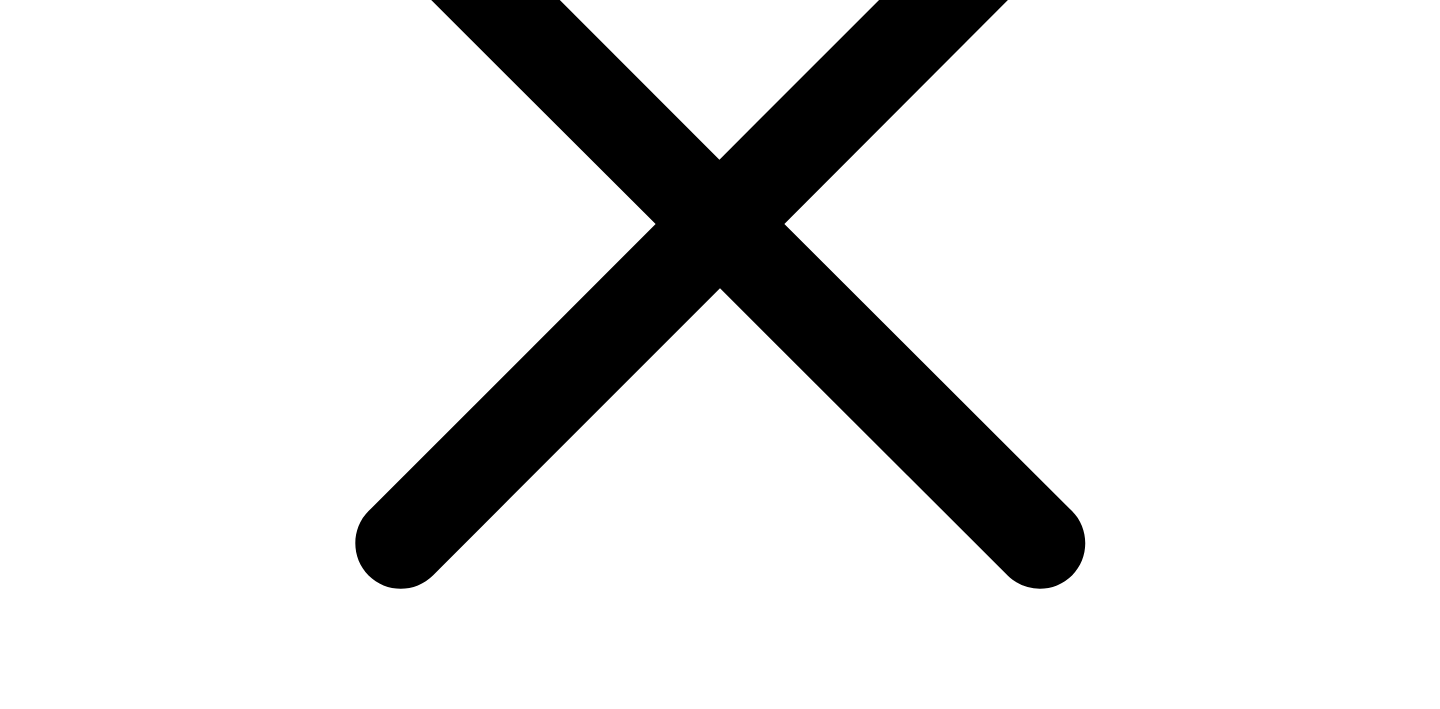 click on "choose your colour" at bounding box center (69, 22009) 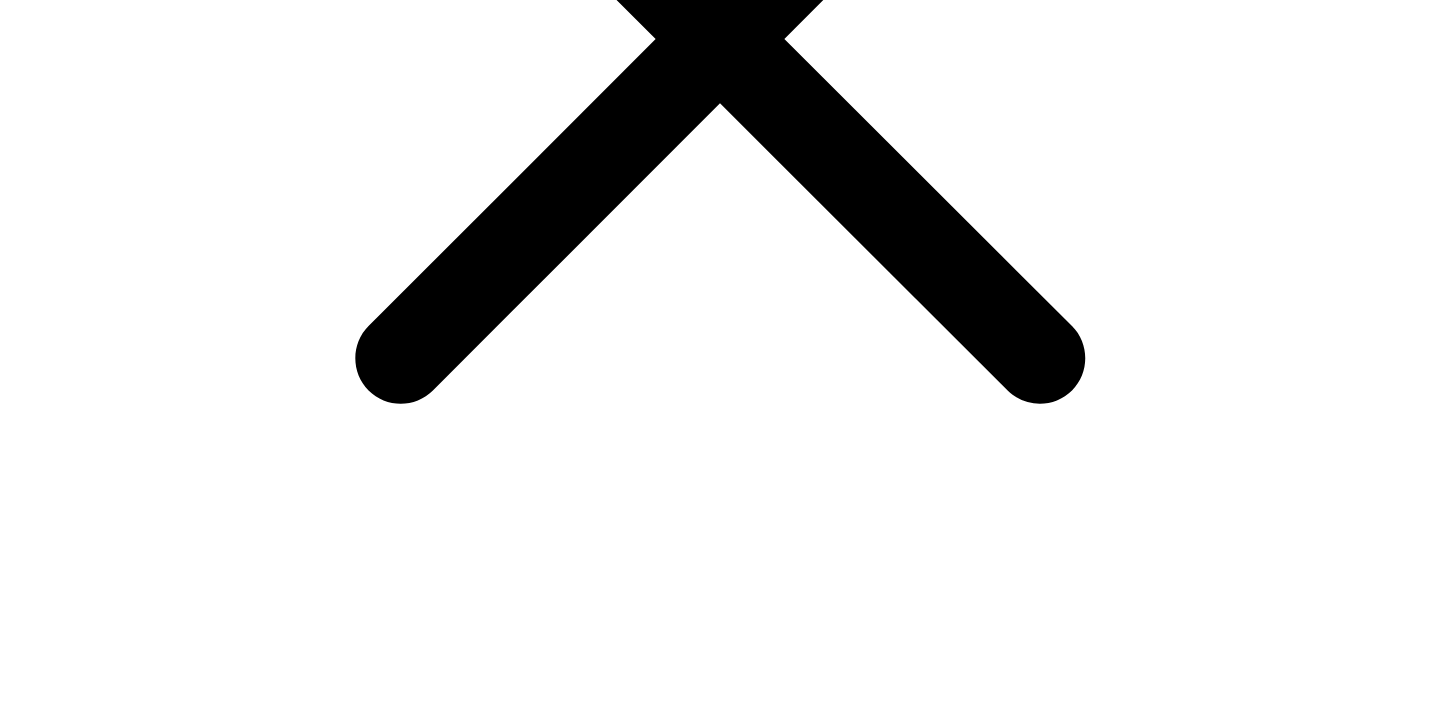 scroll, scrollTop: 784, scrollLeft: 0, axis: vertical 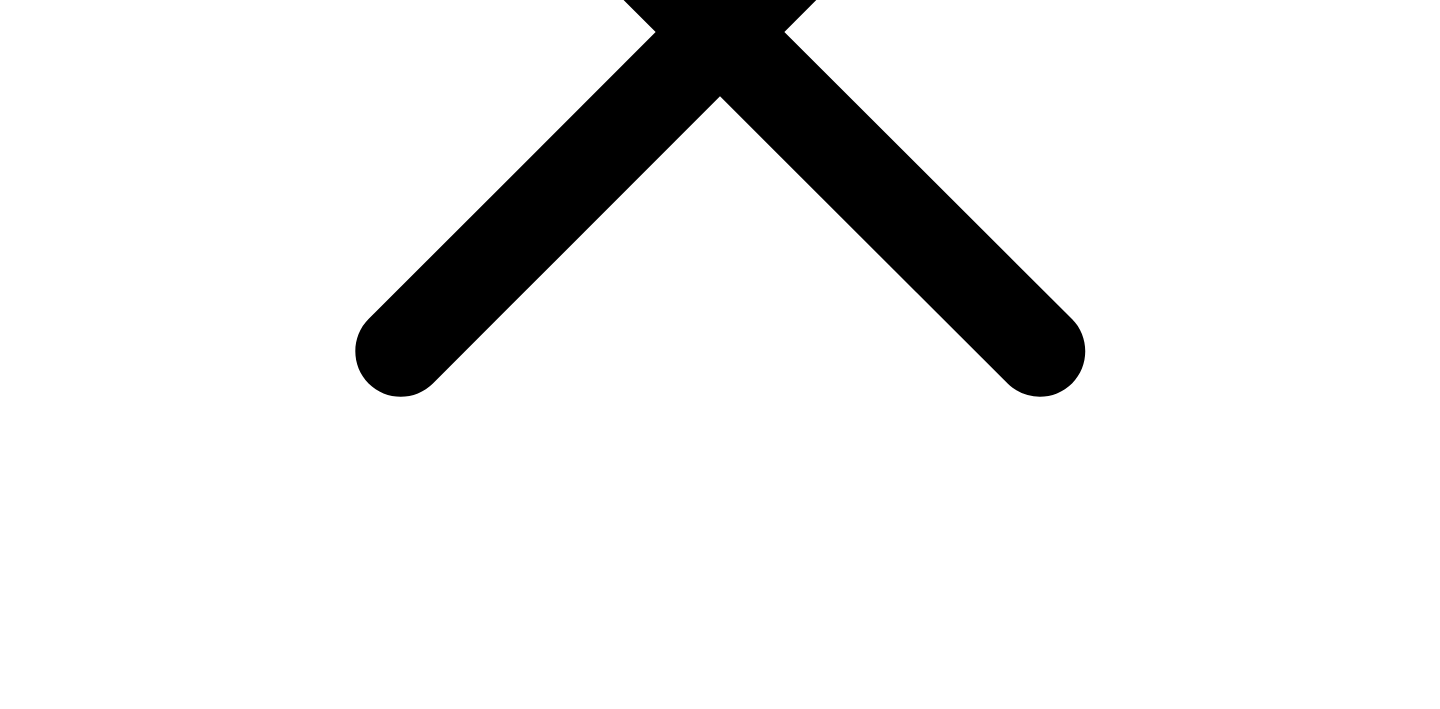click on "**********" at bounding box center (56, 21837) 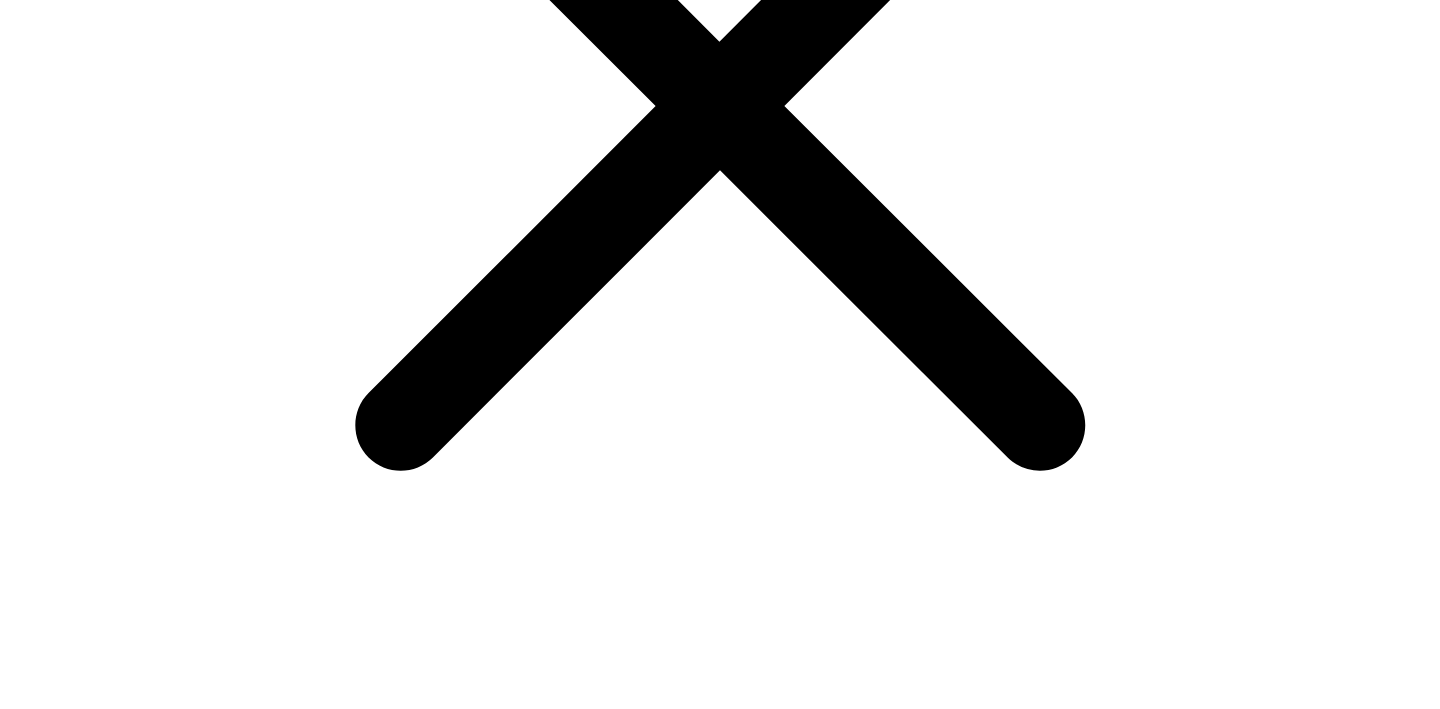 scroll, scrollTop: 711, scrollLeft: 0, axis: vertical 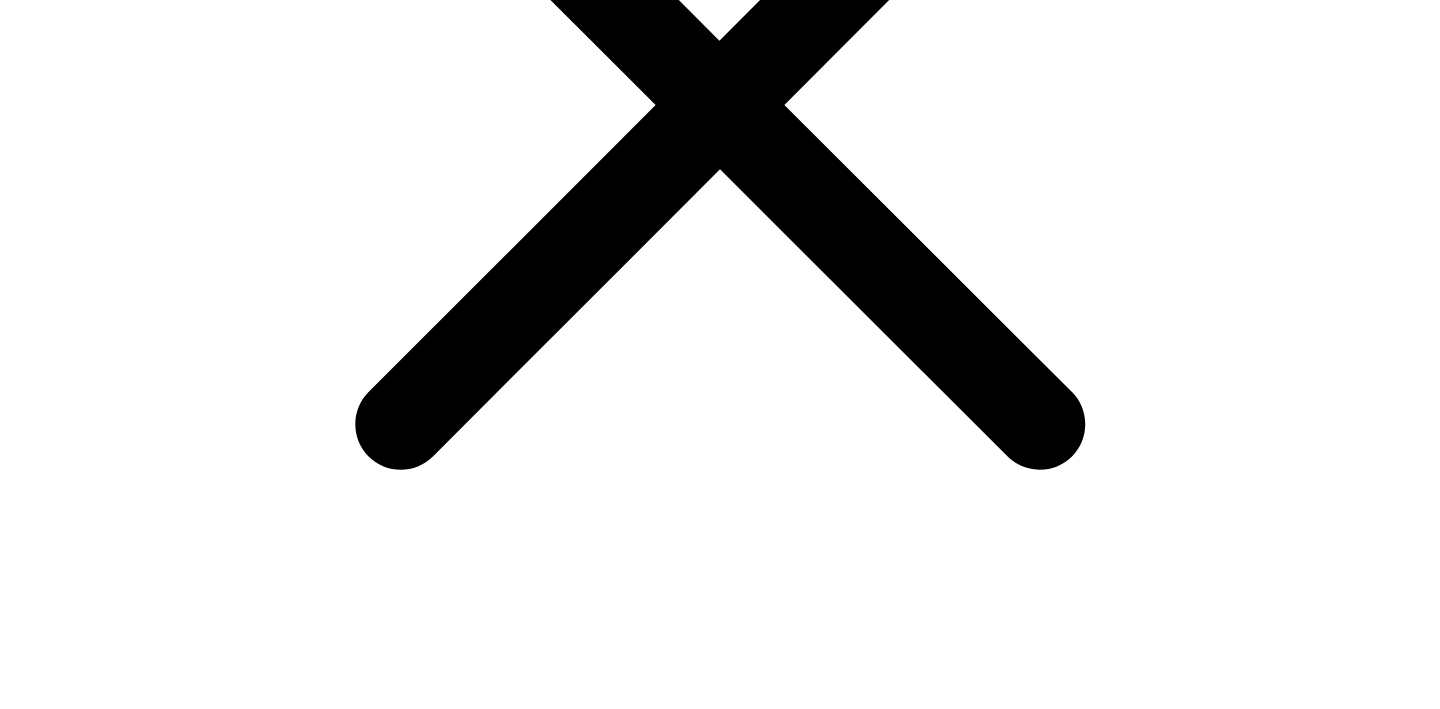 click on "**********" at bounding box center [56, 21910] 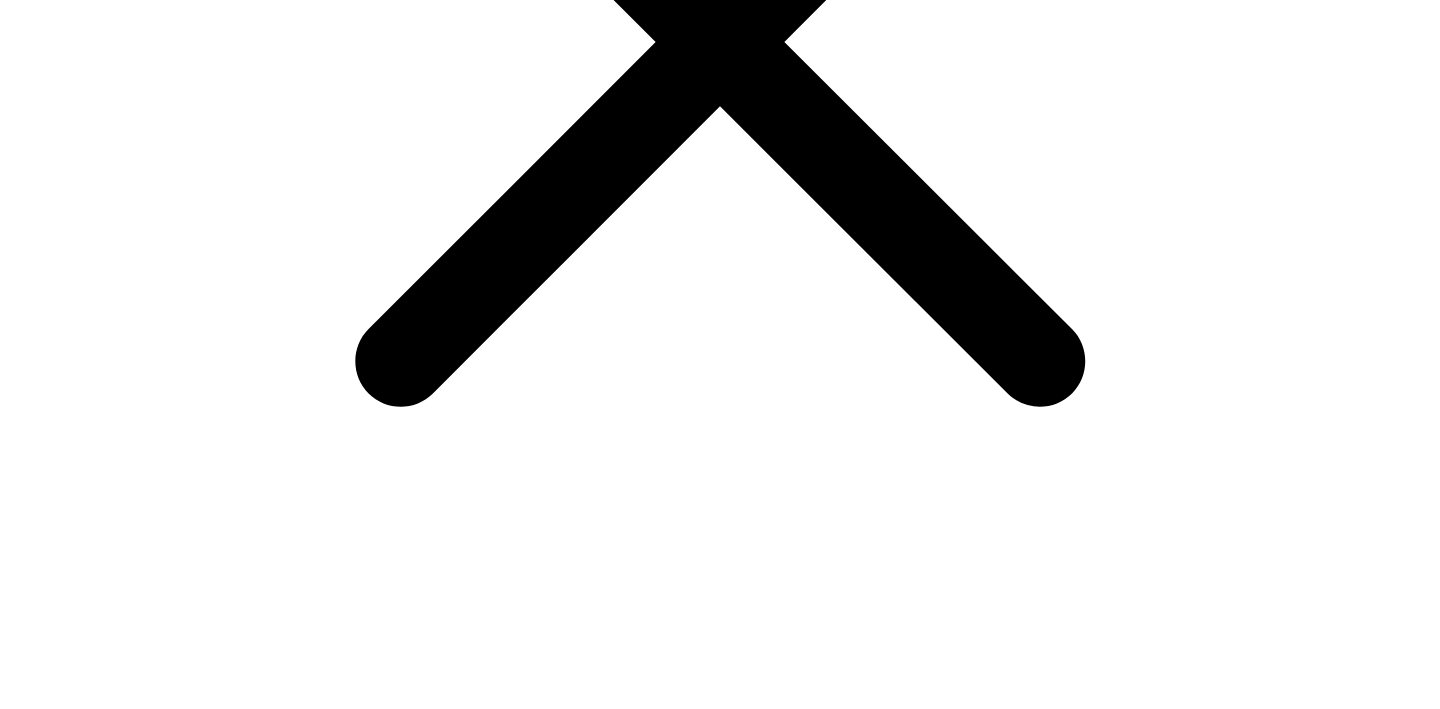 scroll, scrollTop: 775, scrollLeft: 0, axis: vertical 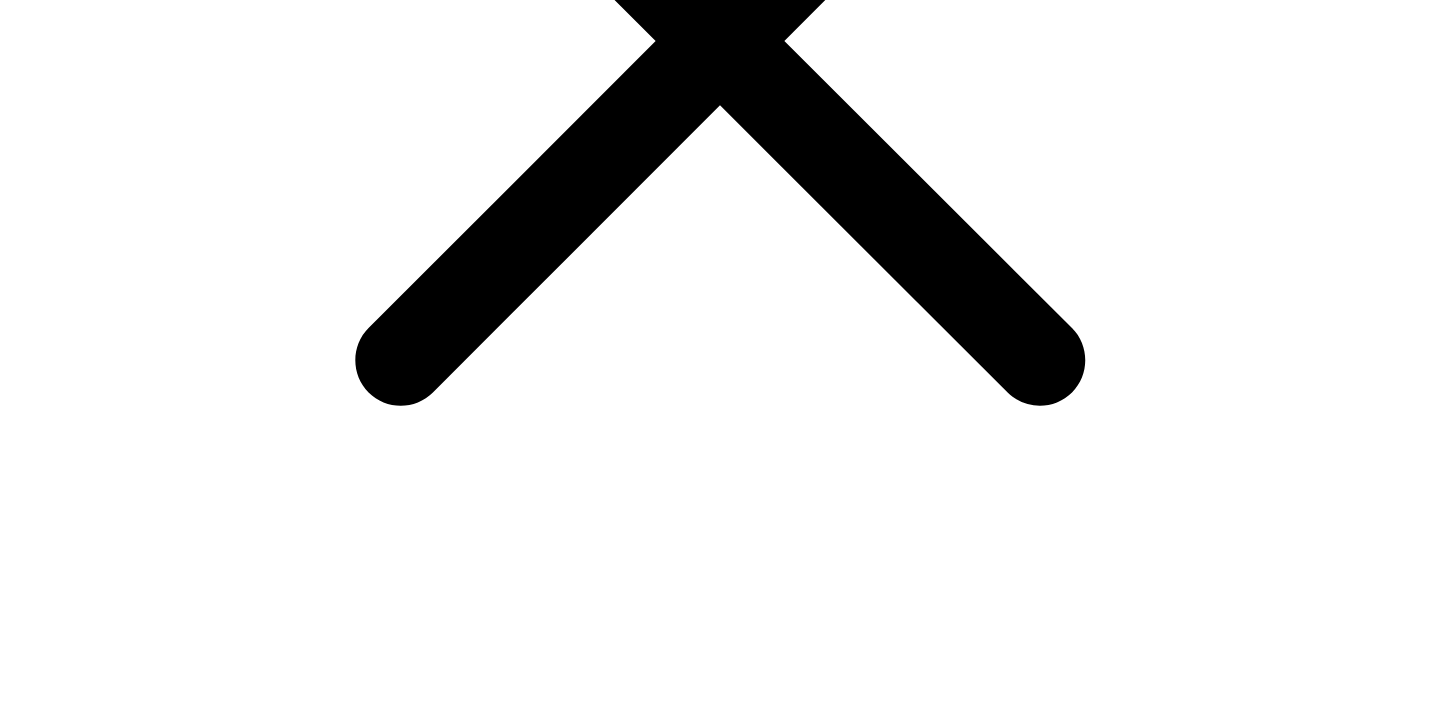 click on "attach artwork / logo" at bounding box center (69, 21826) 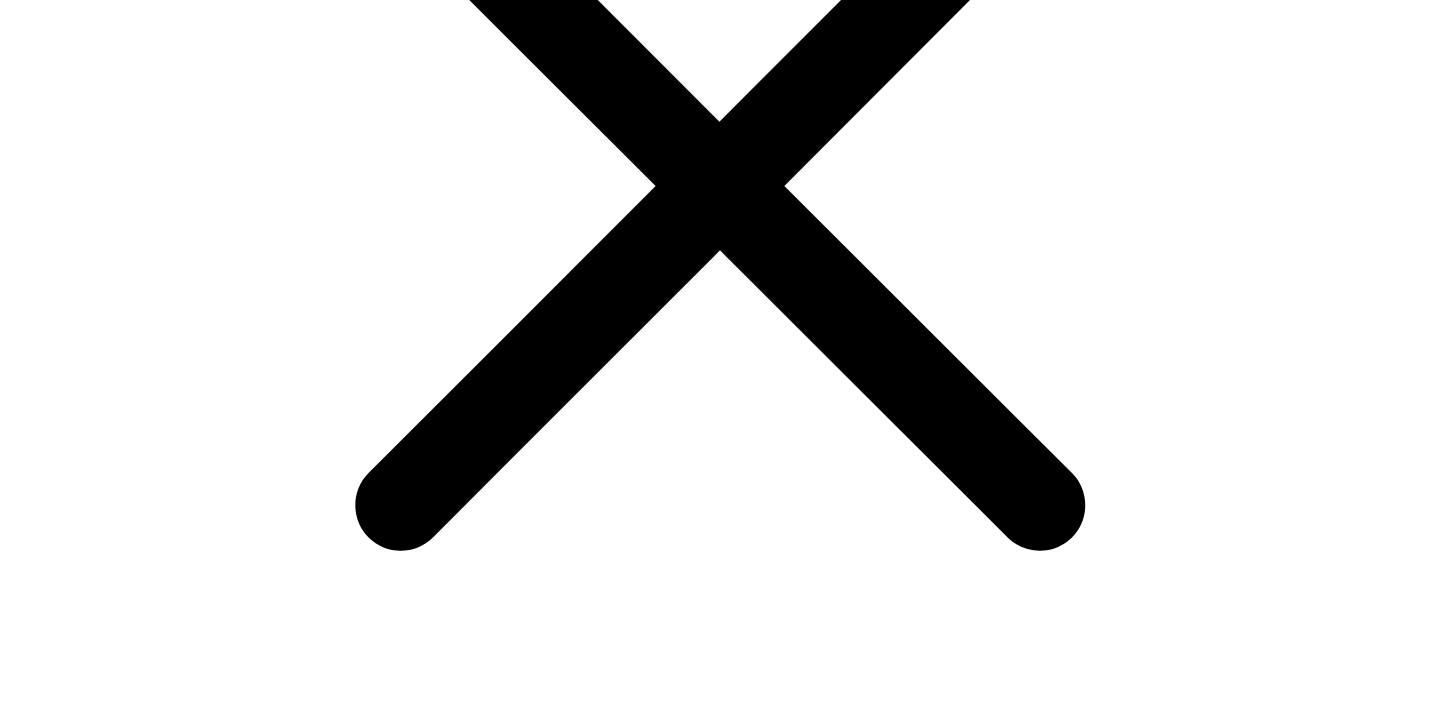 scroll, scrollTop: 647, scrollLeft: 0, axis: vertical 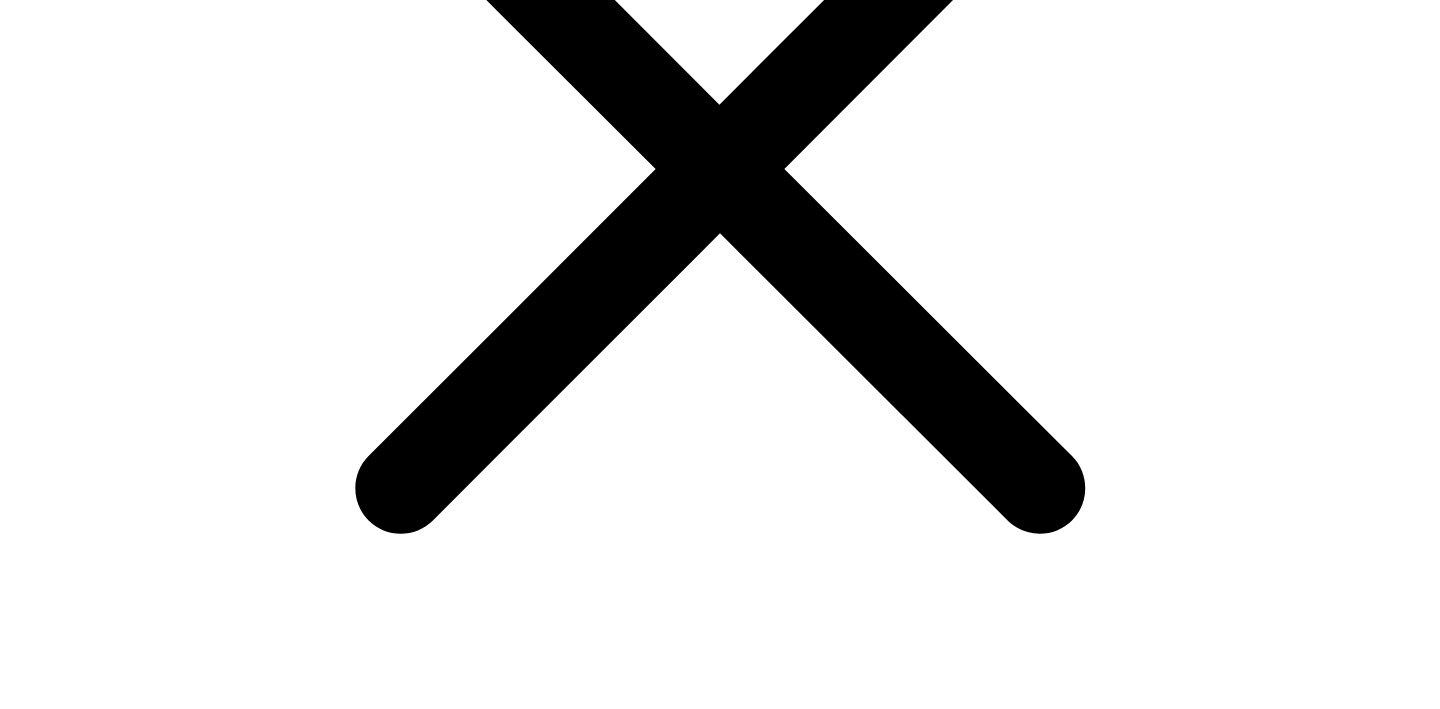 click on "**********" at bounding box center [56, 21974] 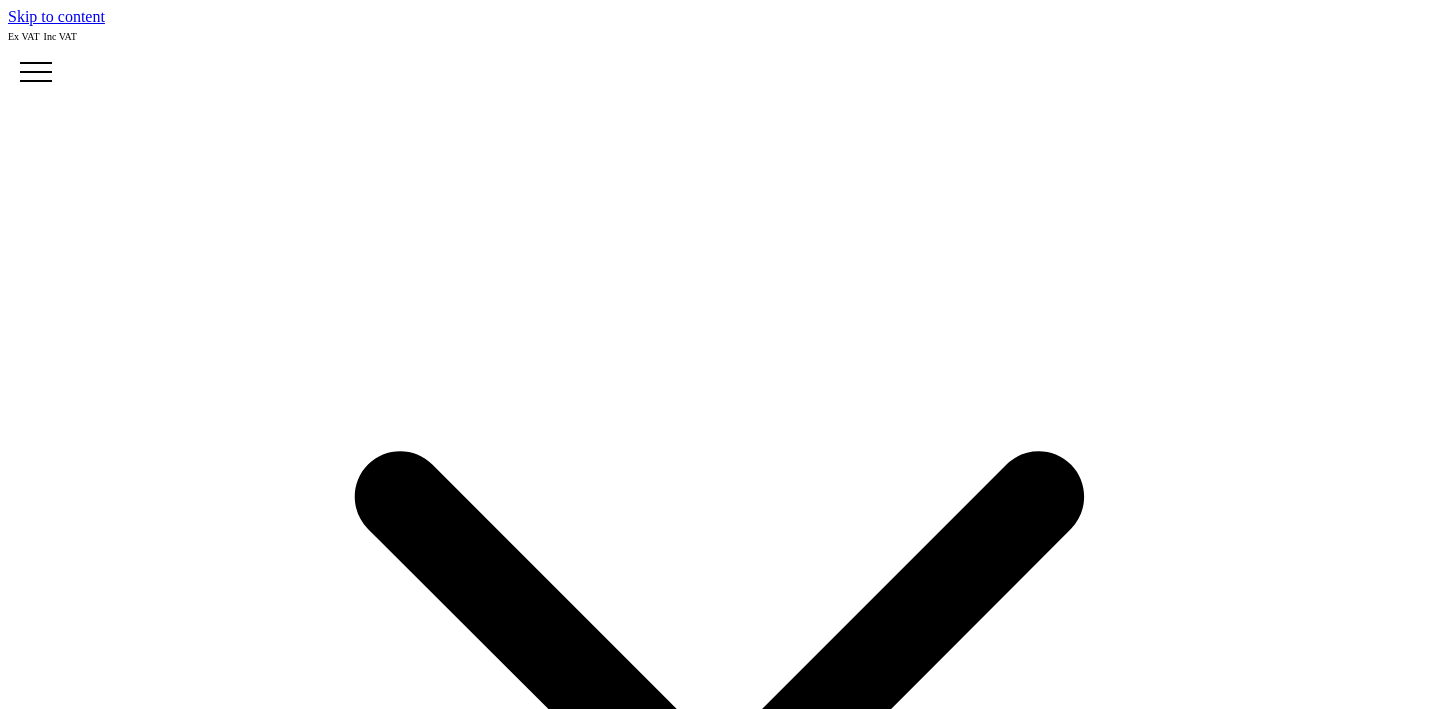 scroll, scrollTop: 2293, scrollLeft: 0, axis: vertical 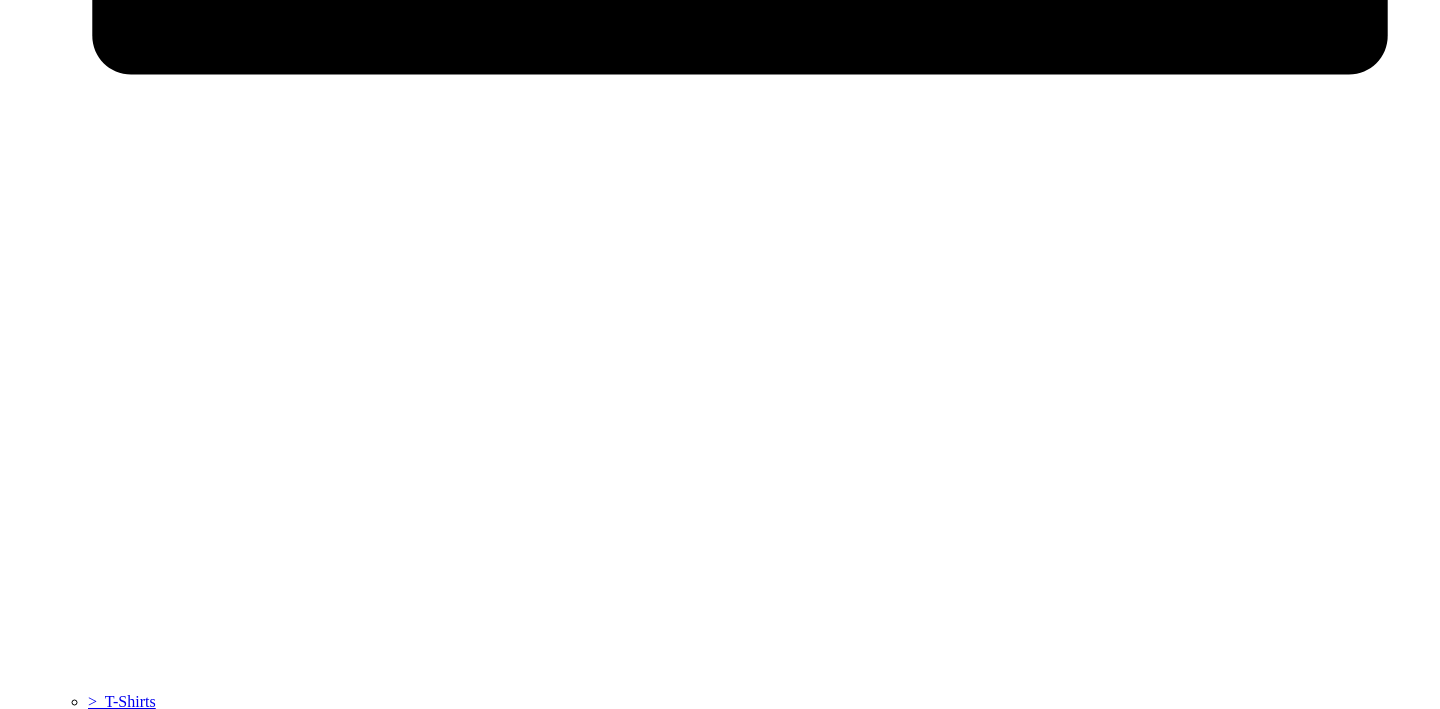 click on "2" at bounding box center [52, 19935] 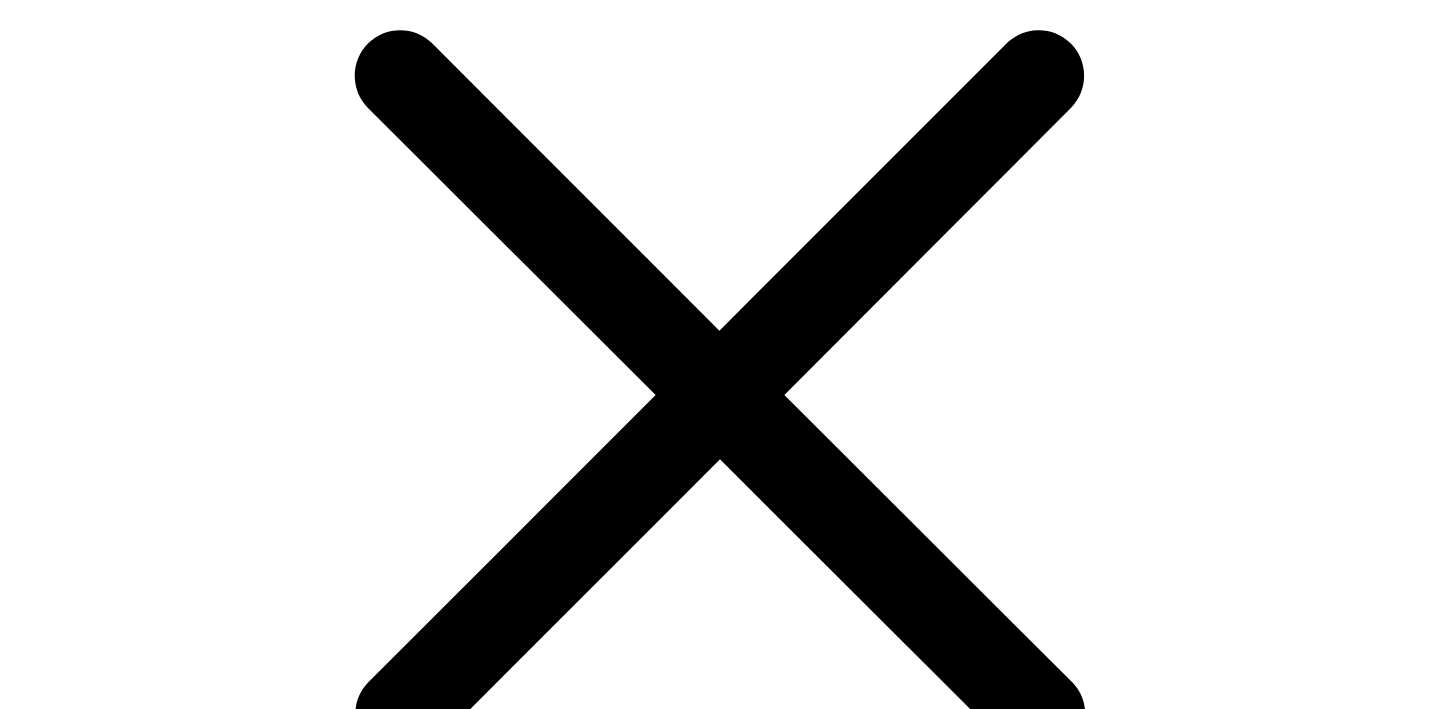 scroll, scrollTop: 422, scrollLeft: 0, axis: vertical 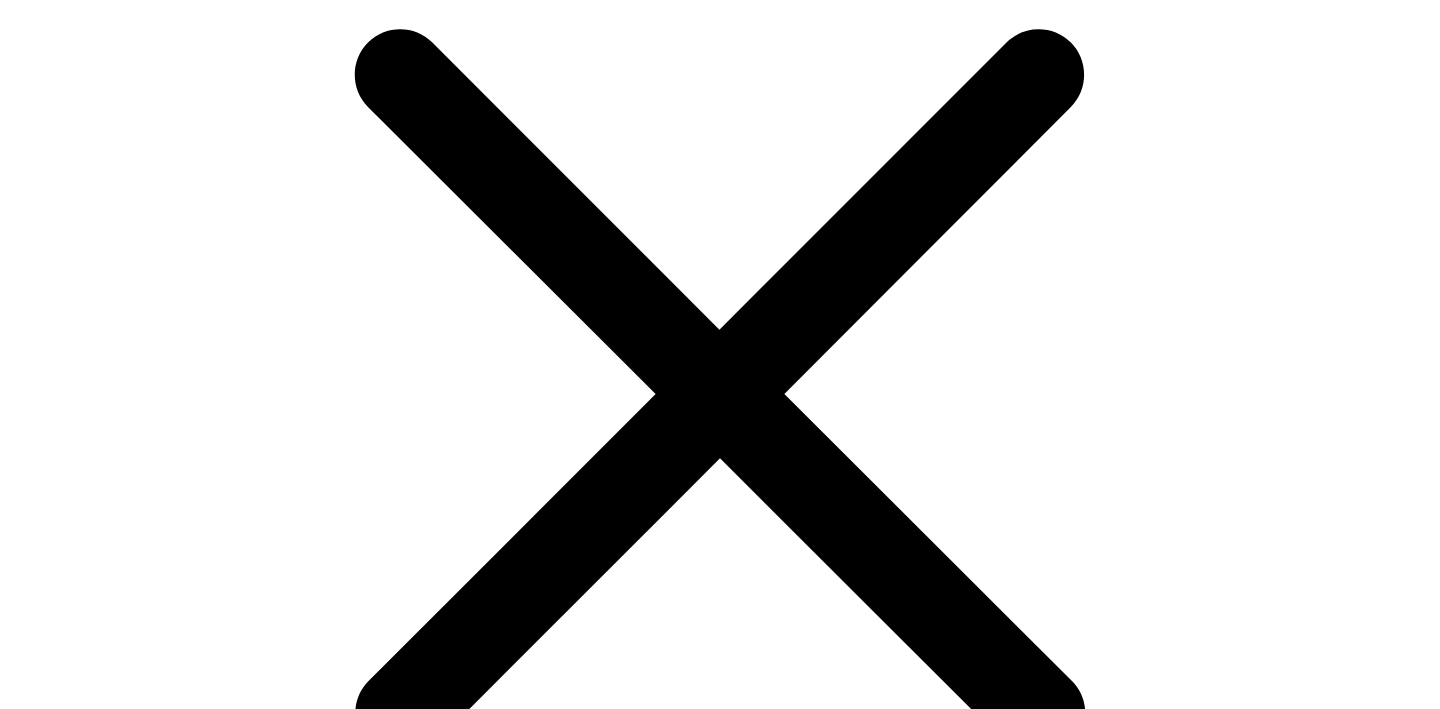 click at bounding box center [122, 23232] 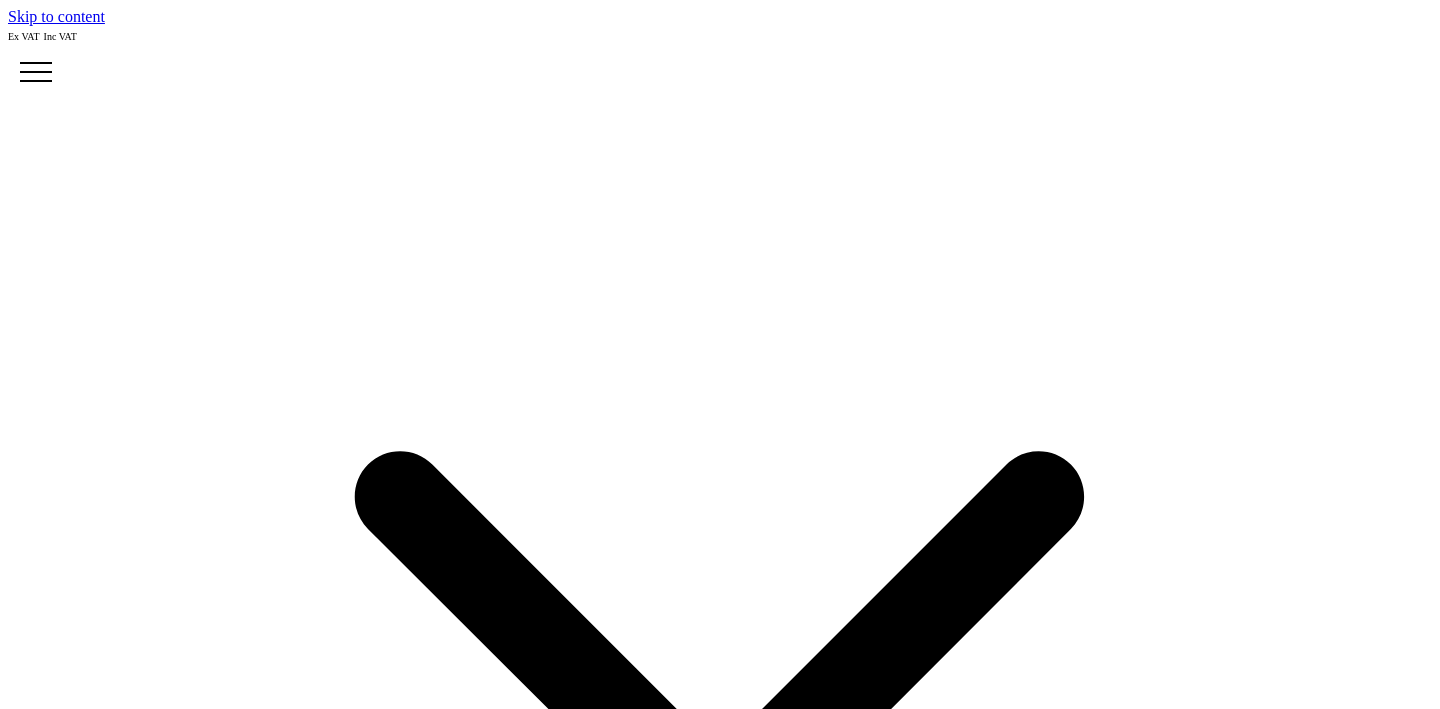 scroll, scrollTop: 0, scrollLeft: 0, axis: both 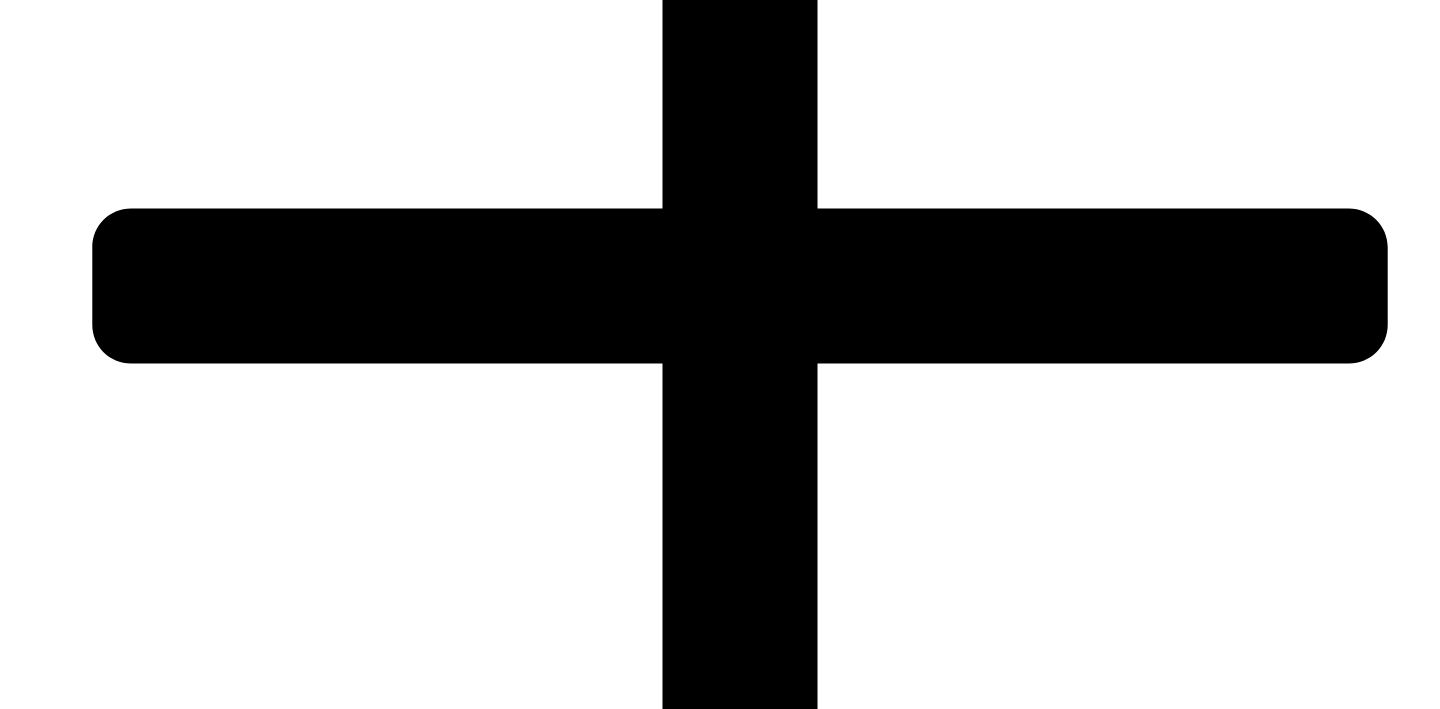 click on "Flexfit by Yupoong" at bounding box center [343, 21128] 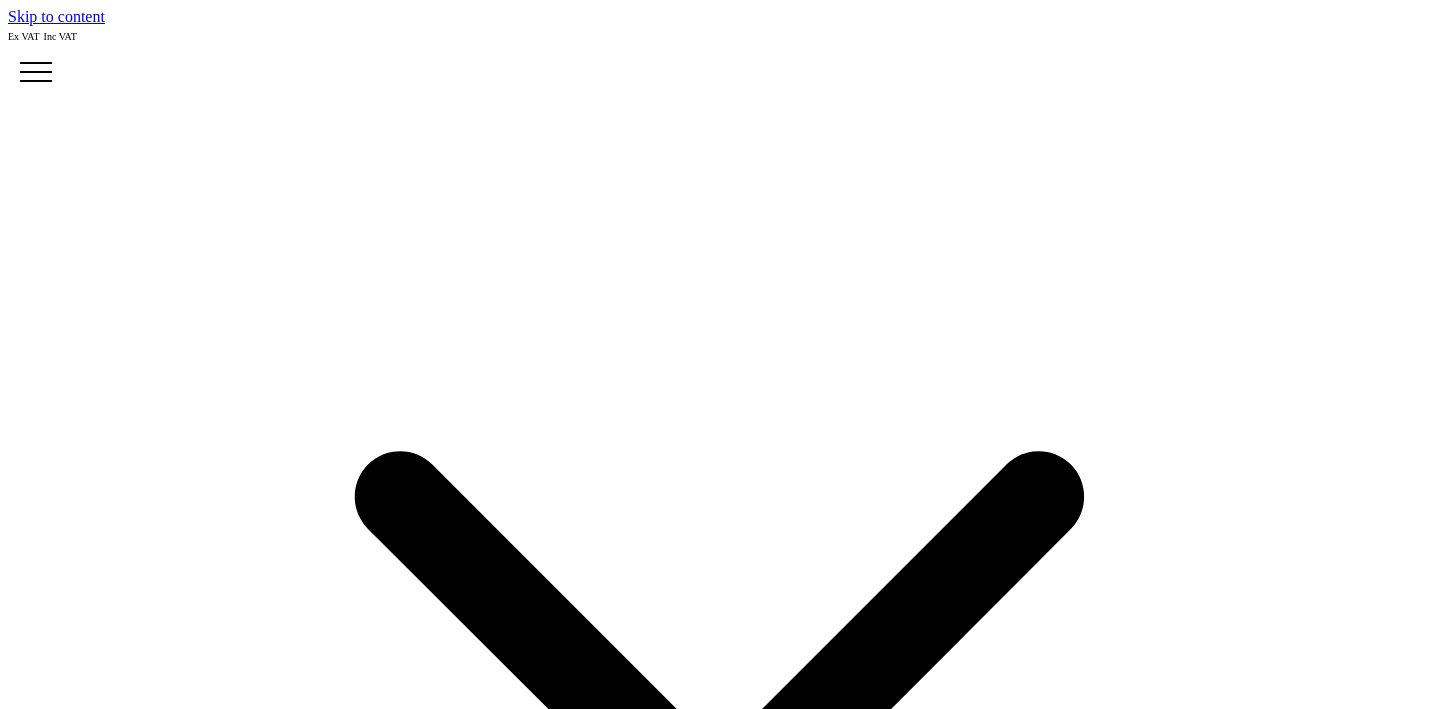 scroll, scrollTop: 0, scrollLeft: 0, axis: both 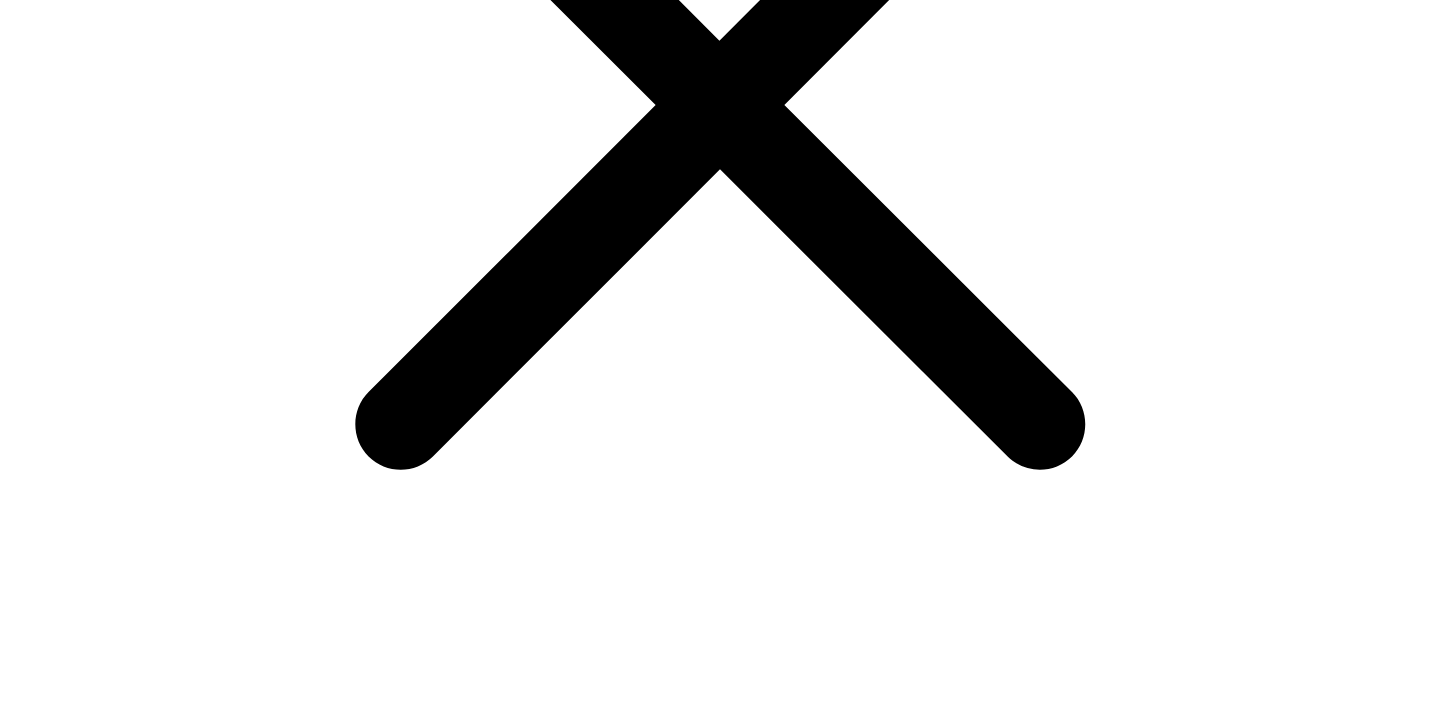click on "choose your colour" at bounding box center [69, 21908] 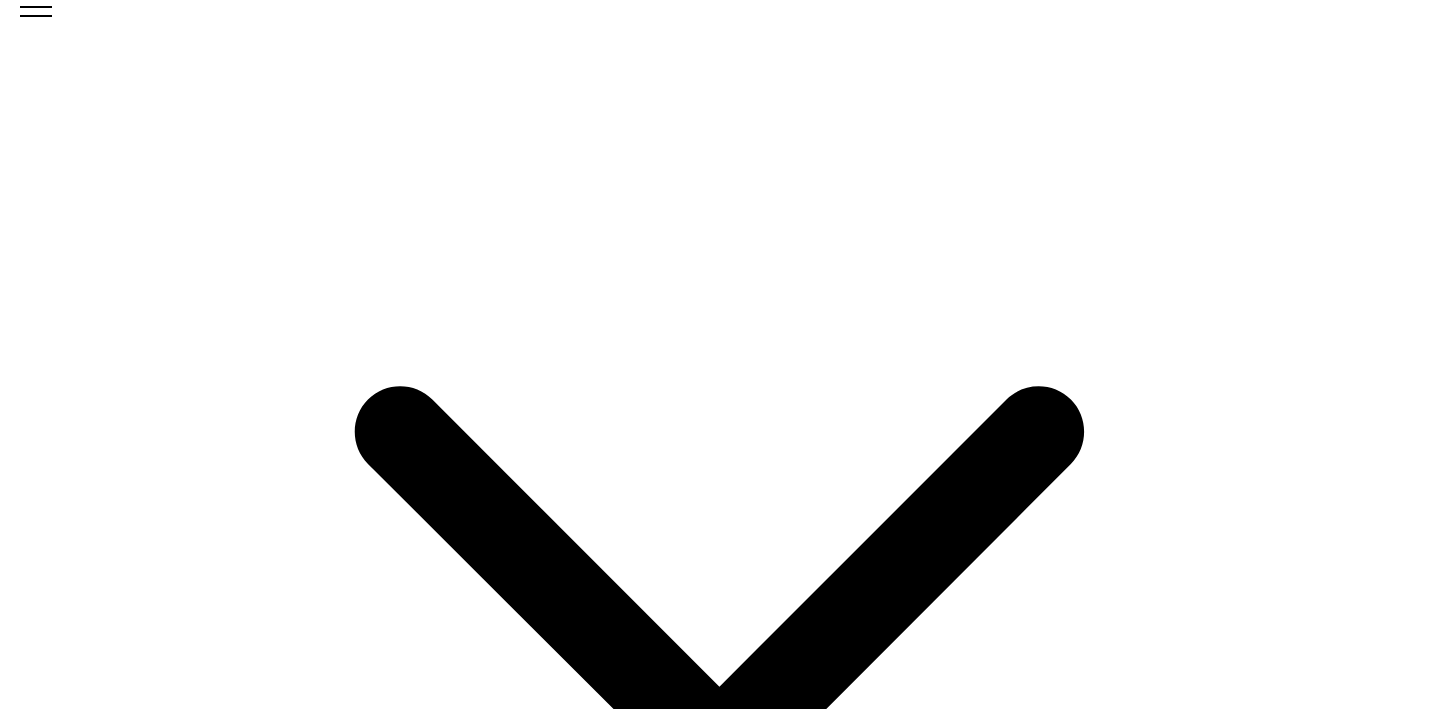 scroll, scrollTop: 0, scrollLeft: 0, axis: both 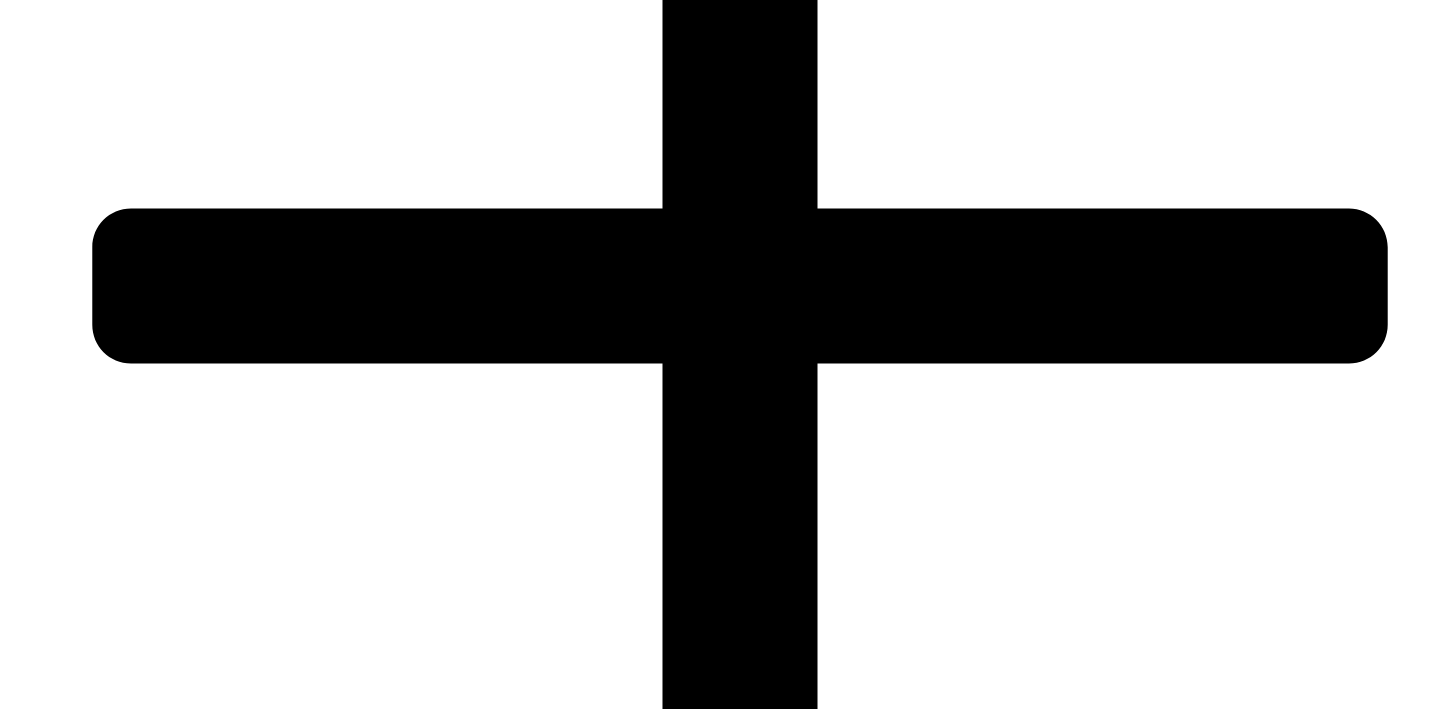 click at bounding box center (144, 21129) 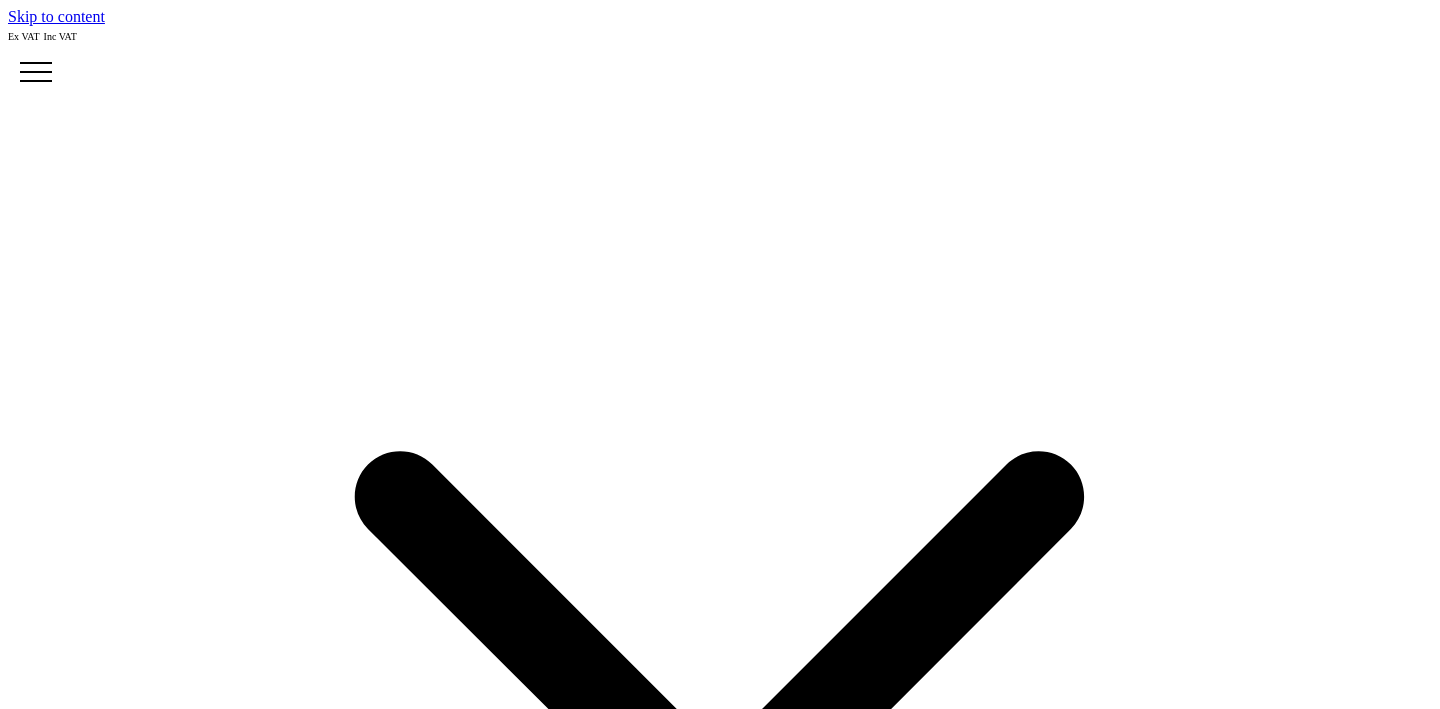 scroll, scrollTop: 0, scrollLeft: 0, axis: both 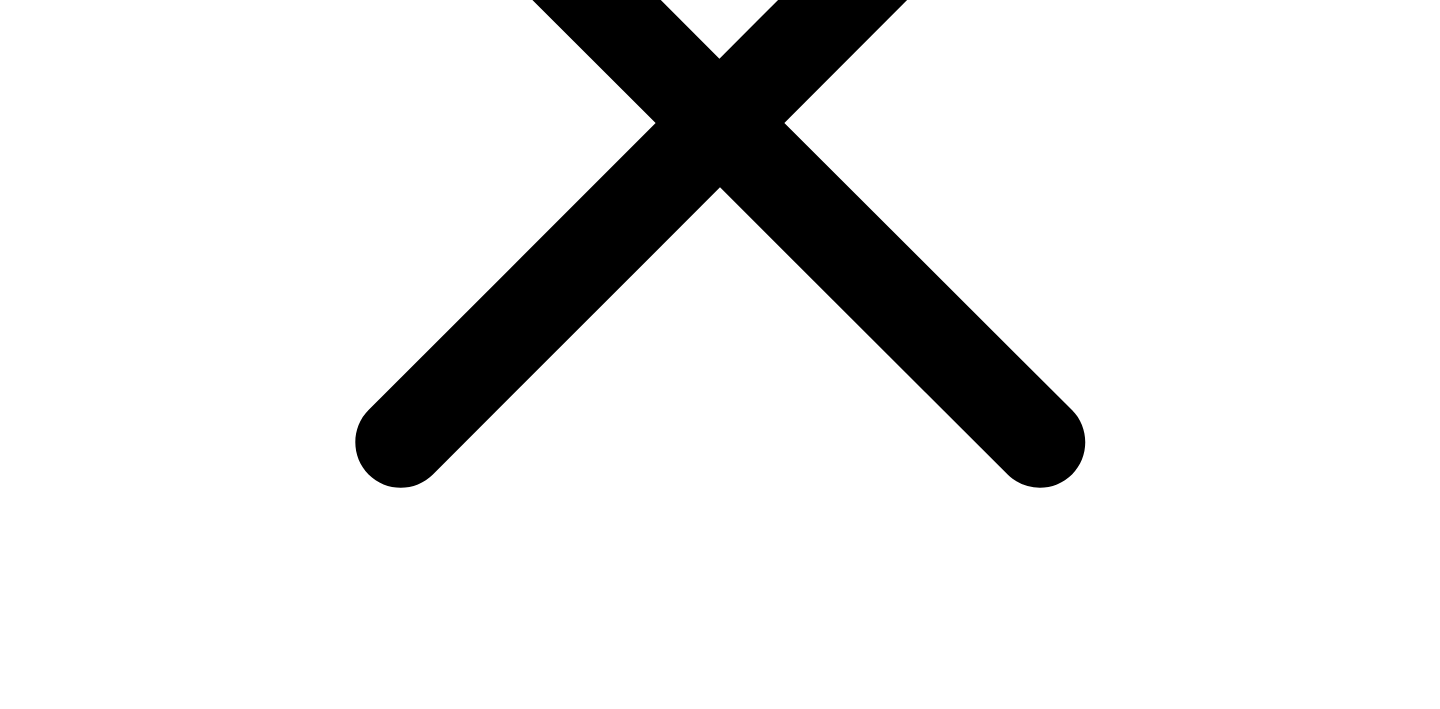click on "choose your colour" at bounding box center [69, 21926] 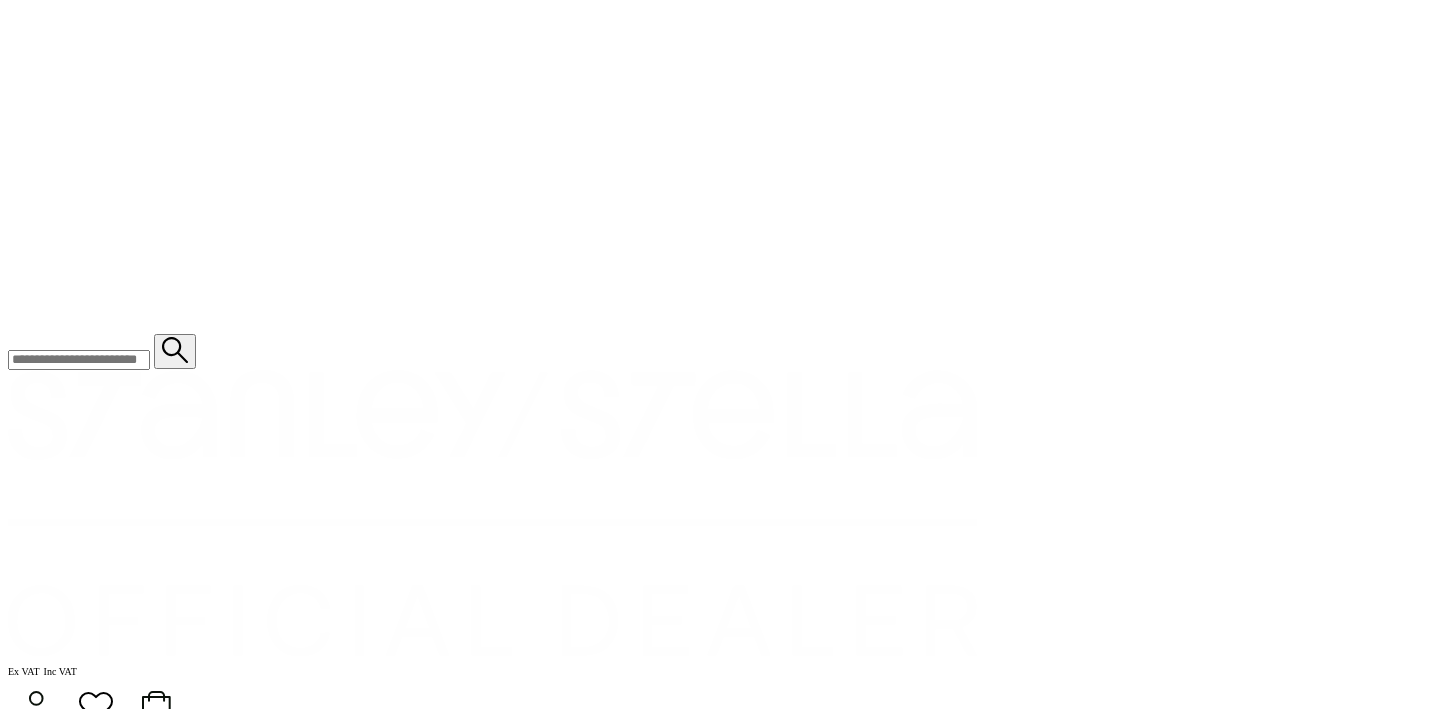 scroll, scrollTop: 1728, scrollLeft: 0, axis: vertical 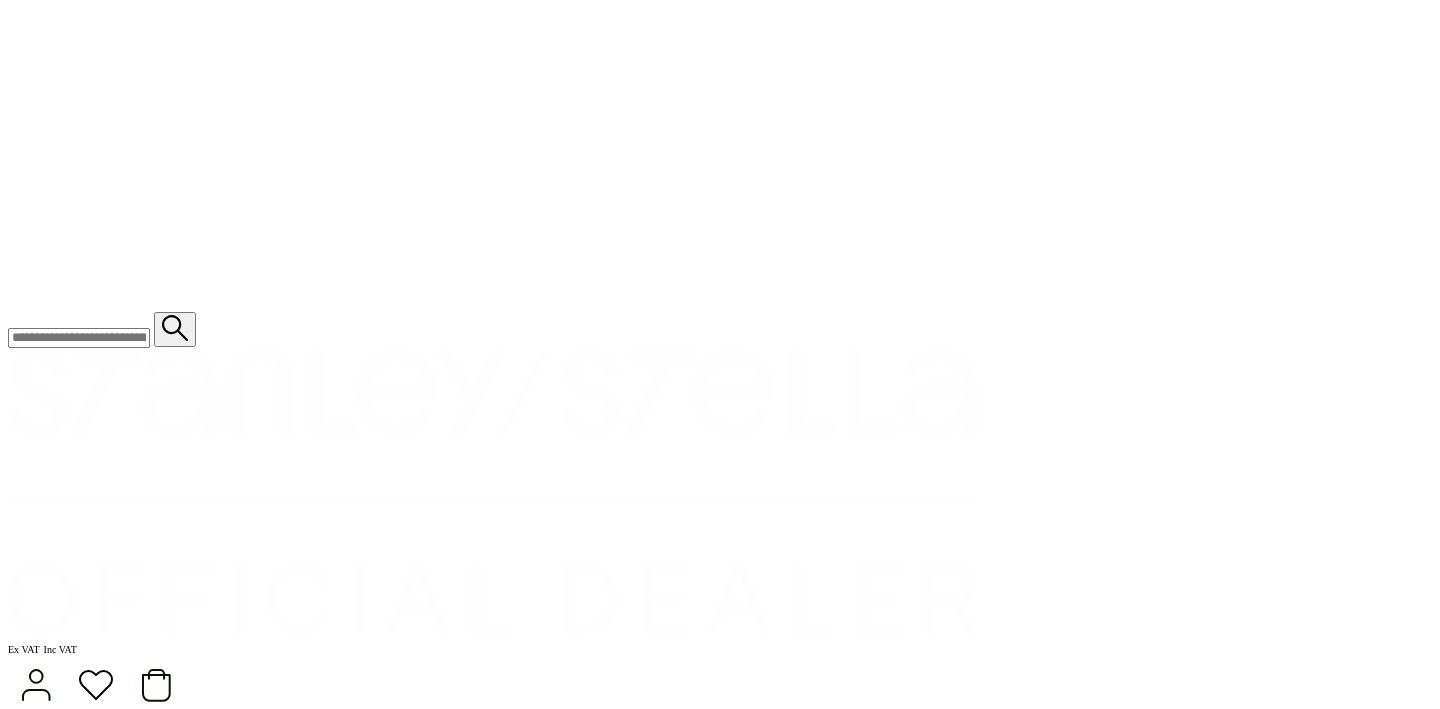 click on "add to quote" at bounding box center (720, 24118) 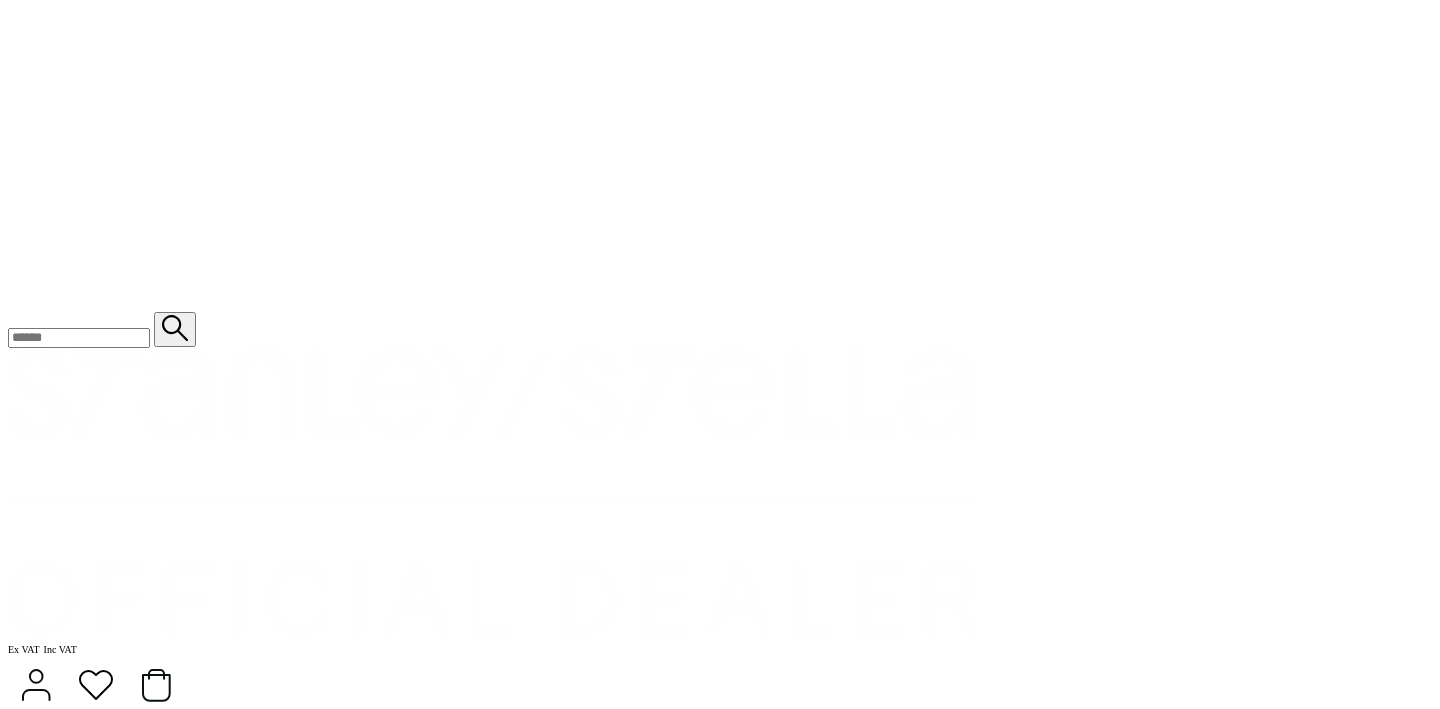 click on "View Quote" at bounding box center (46, 25949) 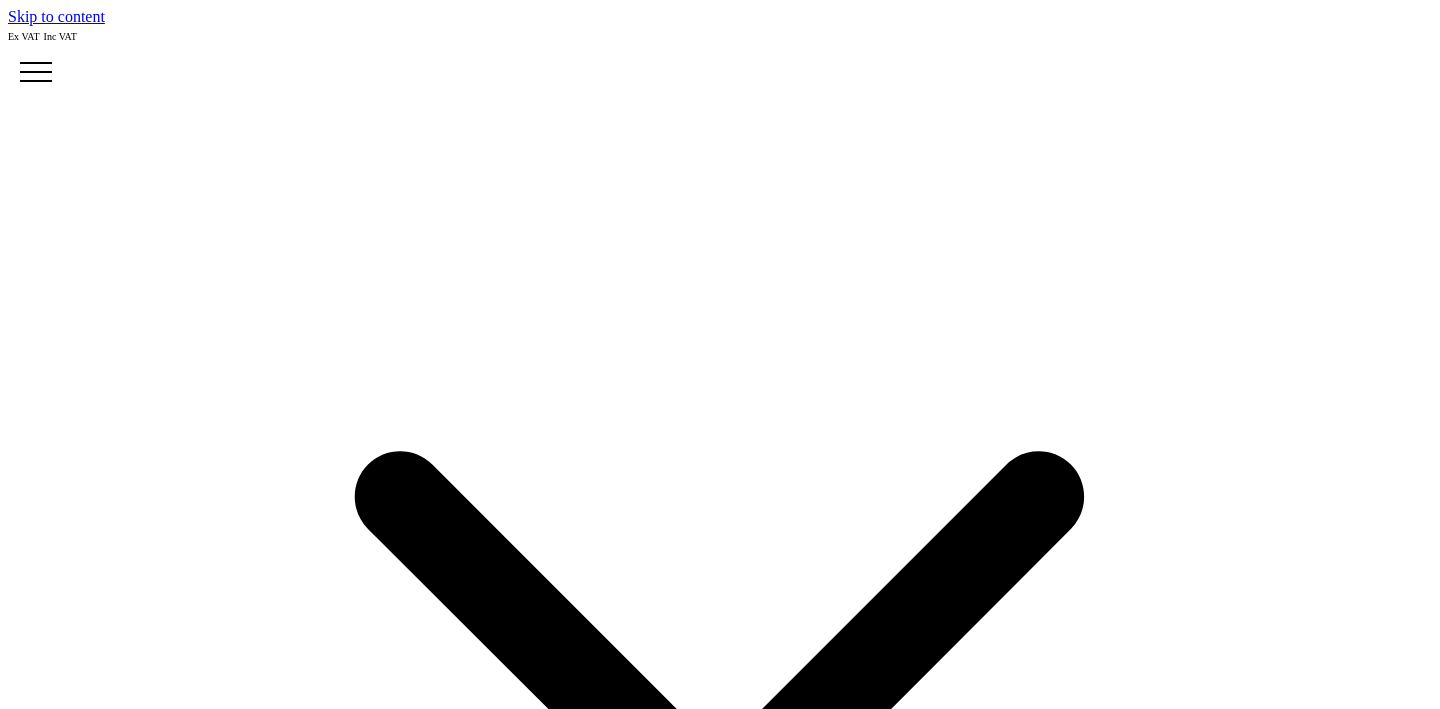 scroll, scrollTop: 0, scrollLeft: 0, axis: both 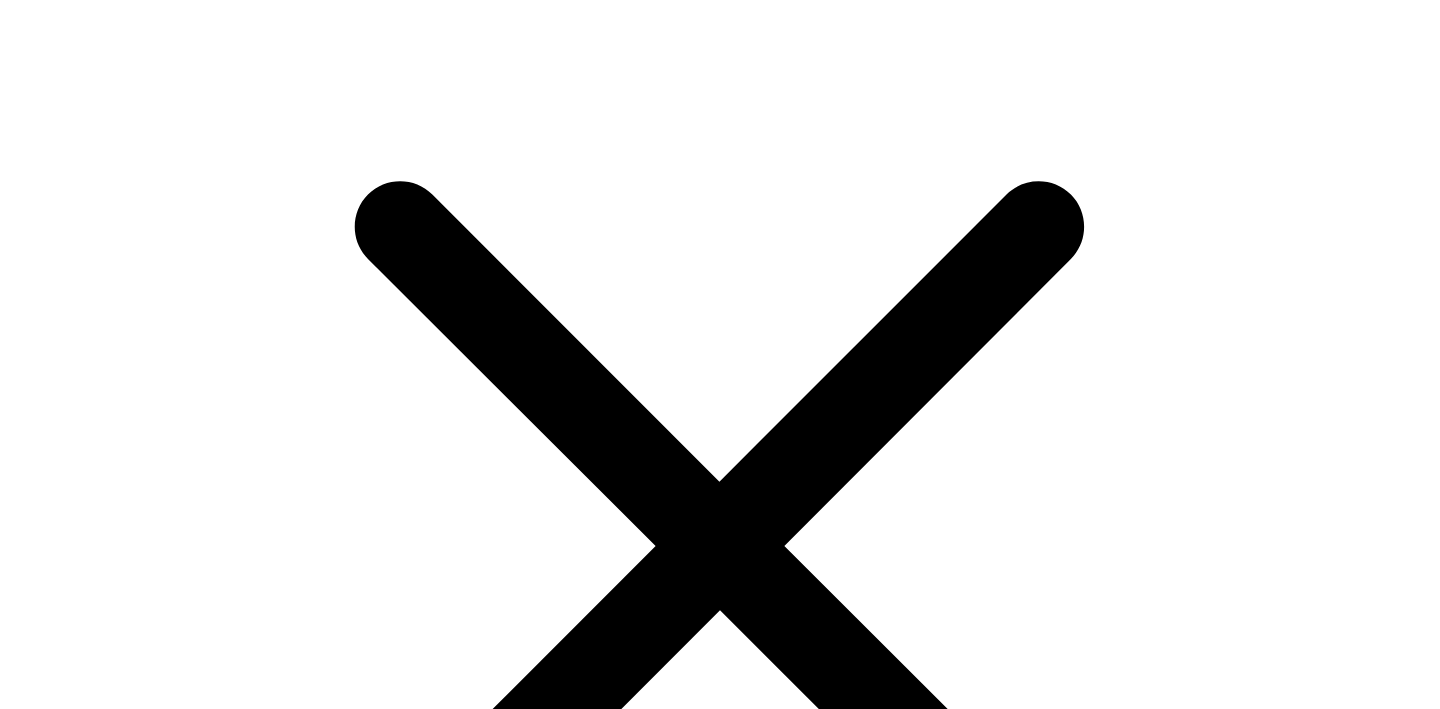 click on "proceed to next step" at bounding box center [76, 19187] 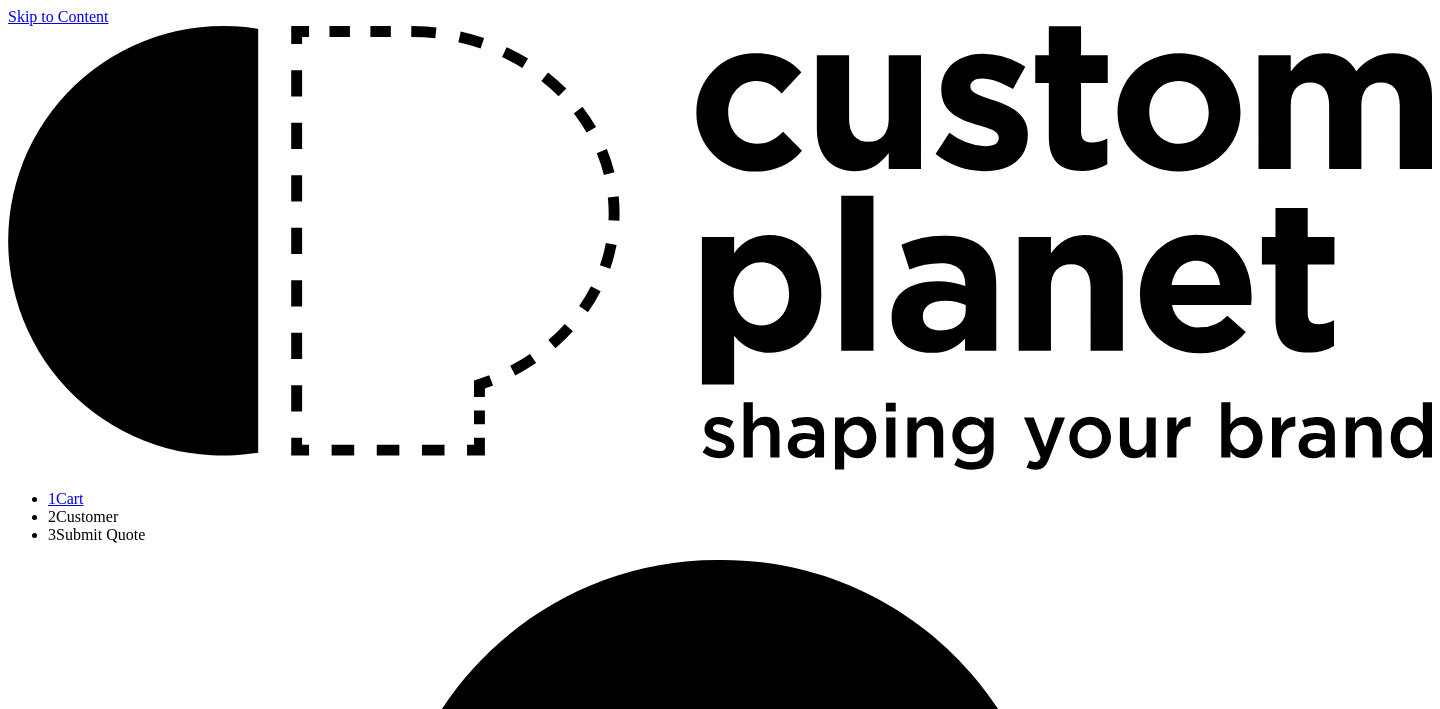 scroll, scrollTop: 0, scrollLeft: 0, axis: both 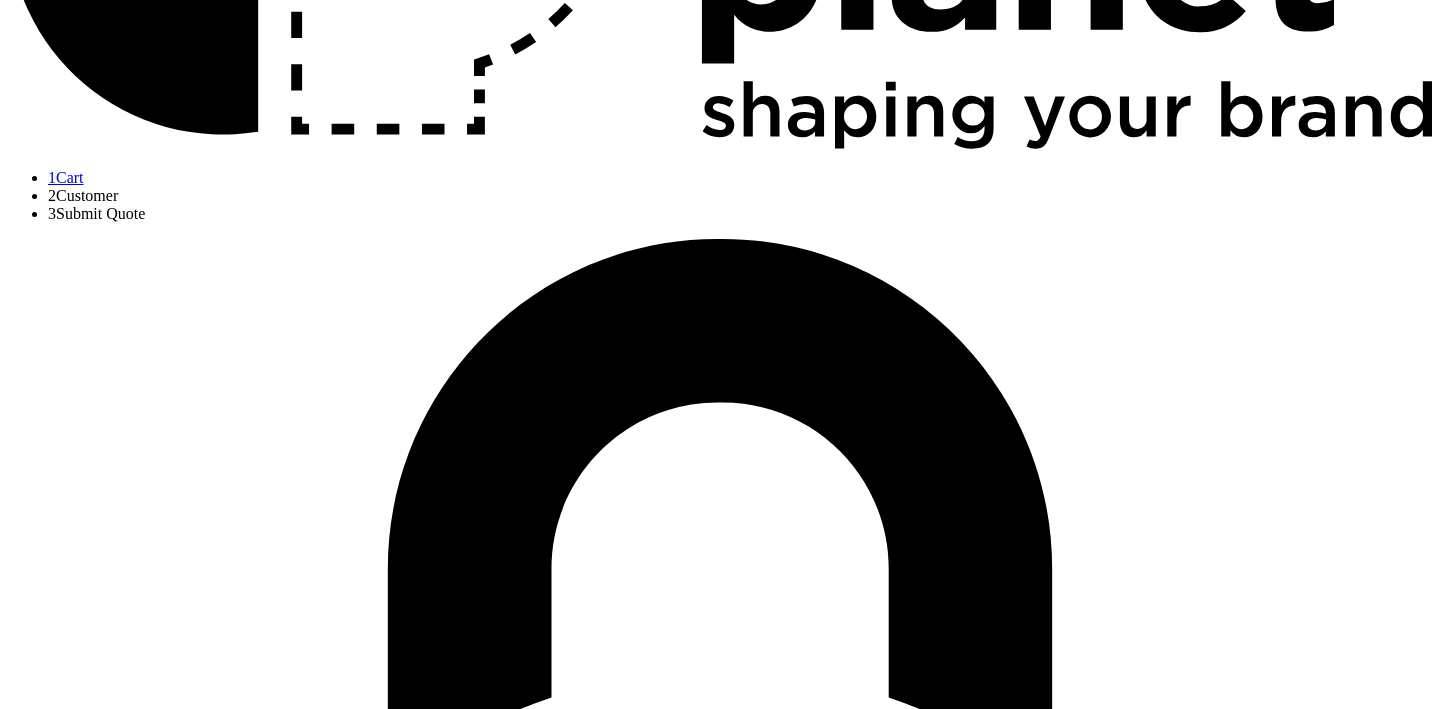 click at bounding box center (95, 2218) 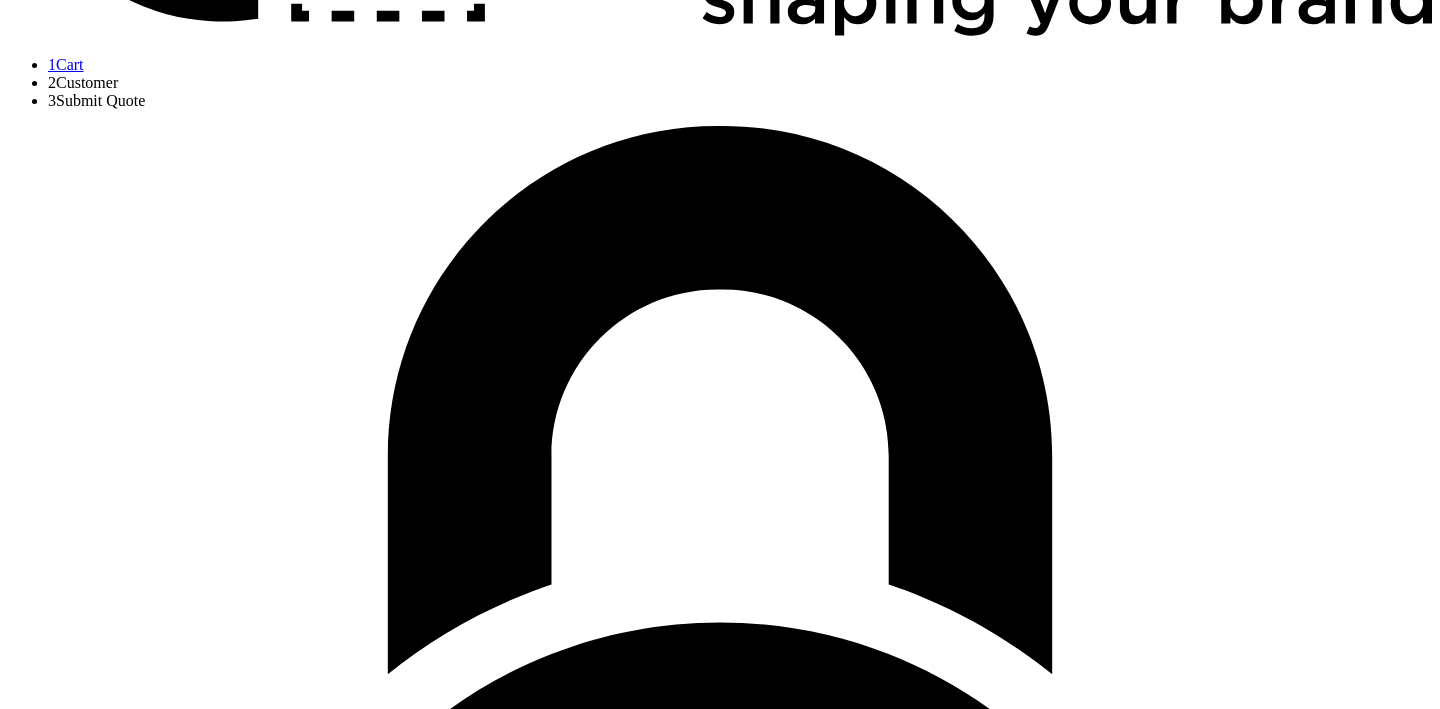 scroll, scrollTop: 575, scrollLeft: 0, axis: vertical 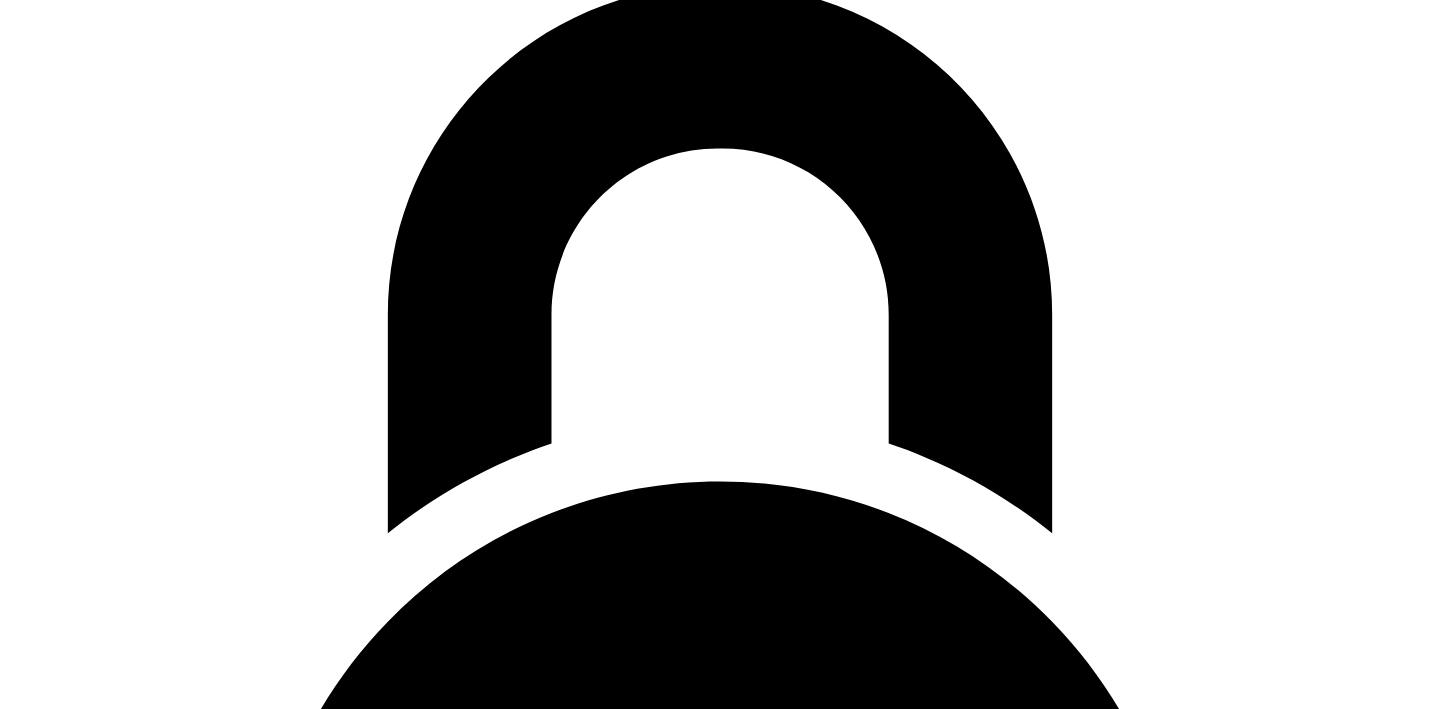 click on "Continue to Next Step" at bounding box center [81, 2235] 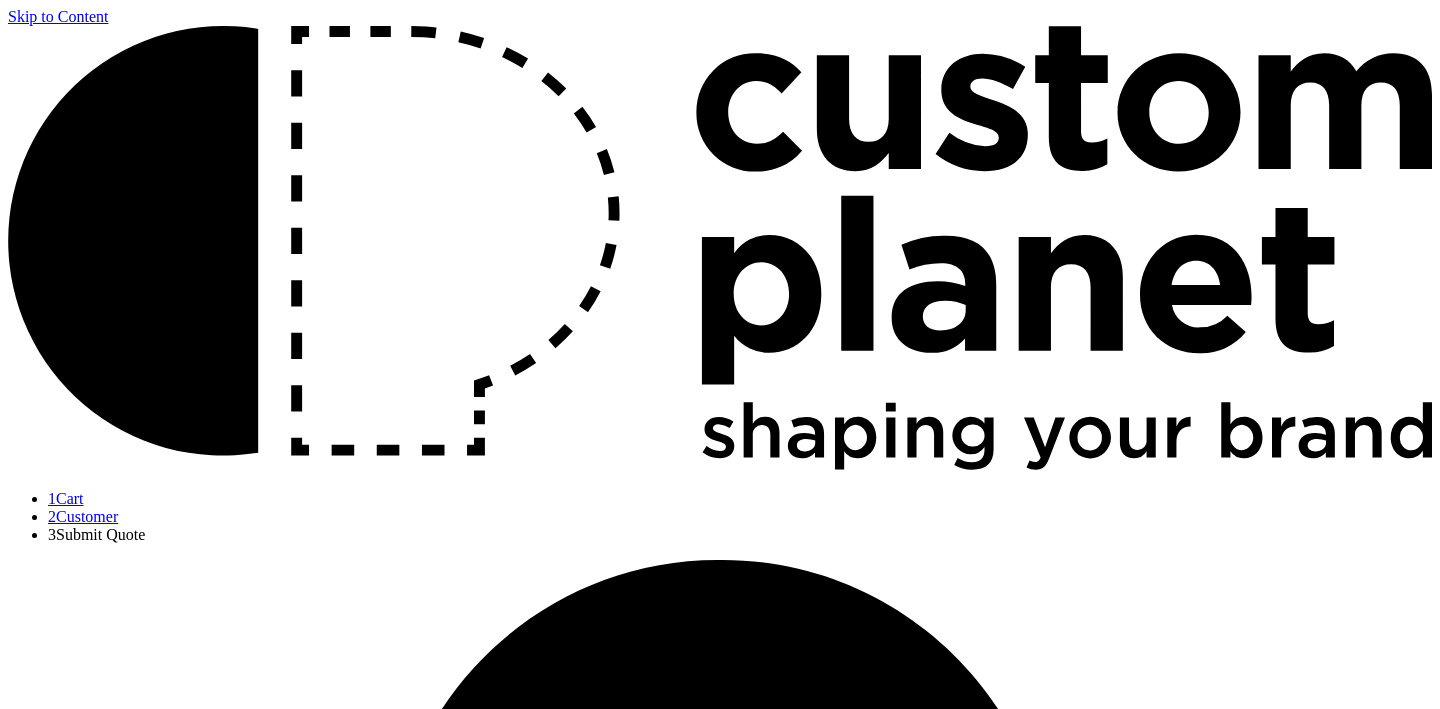 scroll, scrollTop: 0, scrollLeft: 0, axis: both 